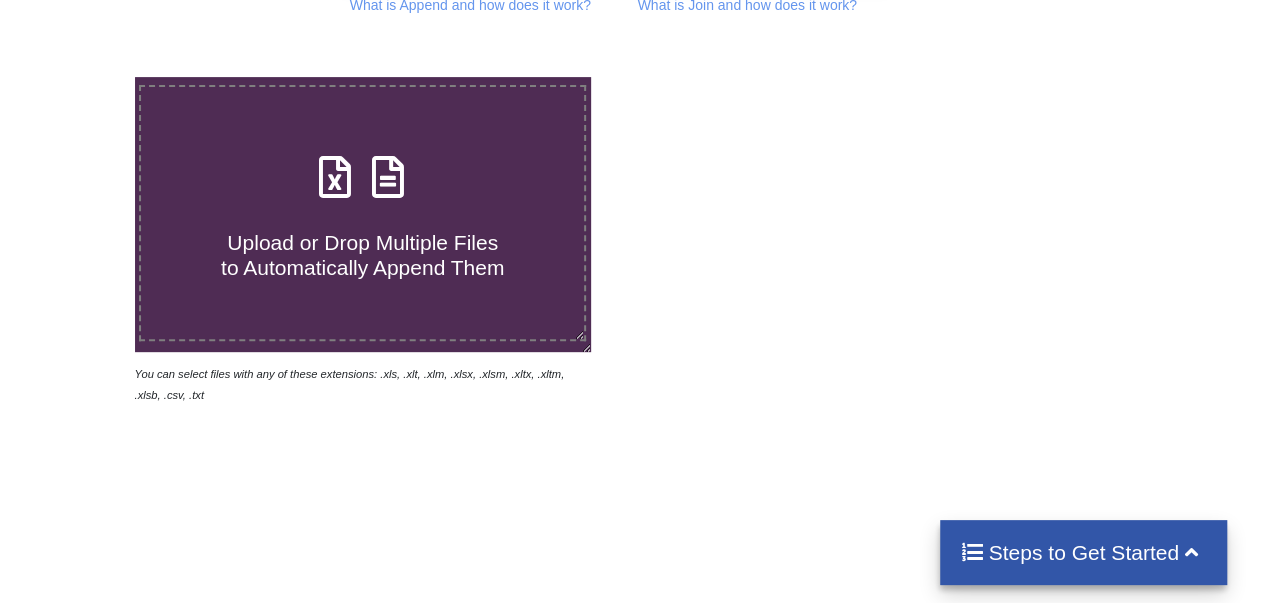 scroll, scrollTop: 334, scrollLeft: 0, axis: vertical 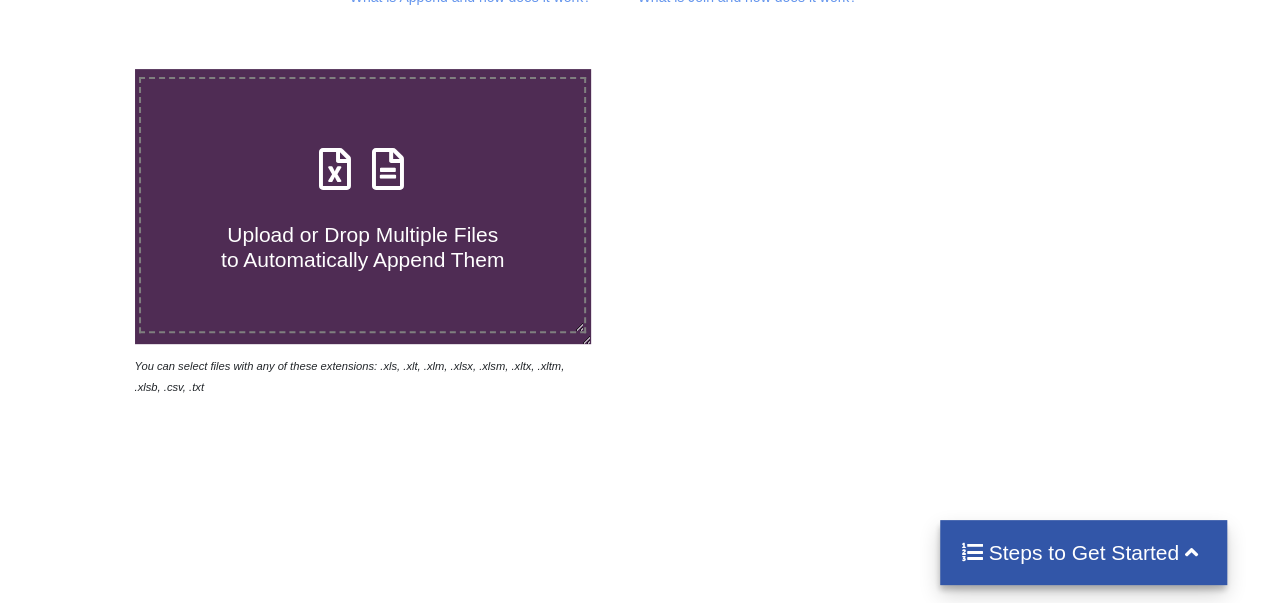 click on "Upload or Drop Multiple Files  to Automatically Append Them" at bounding box center [362, 235] 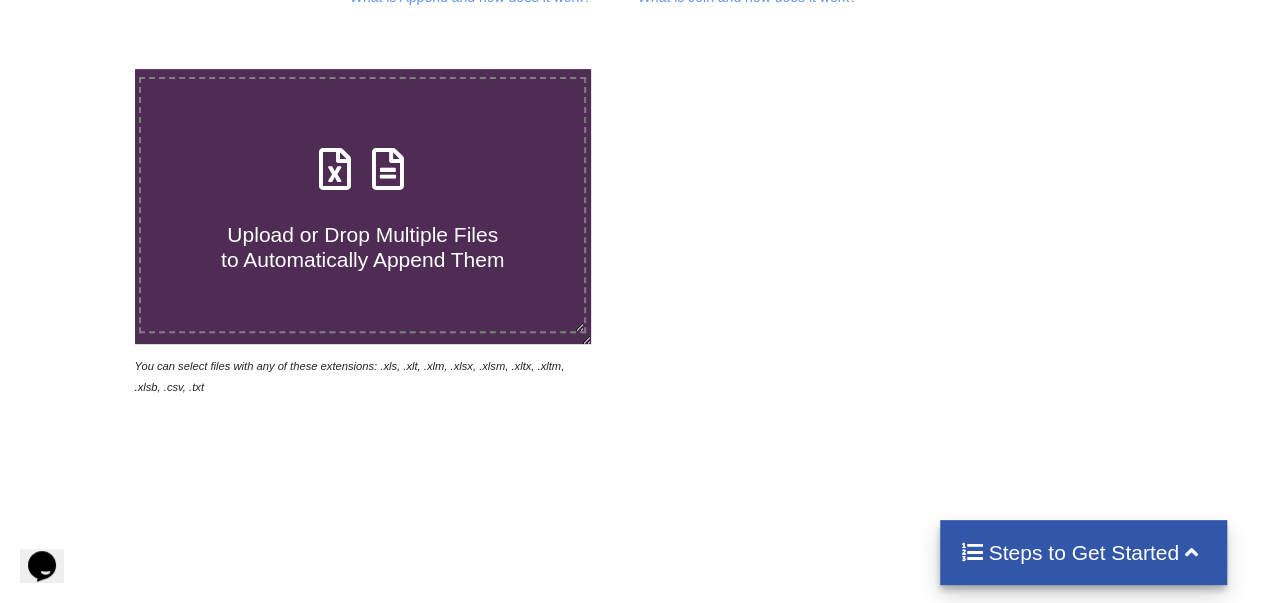 scroll, scrollTop: 0, scrollLeft: 0, axis: both 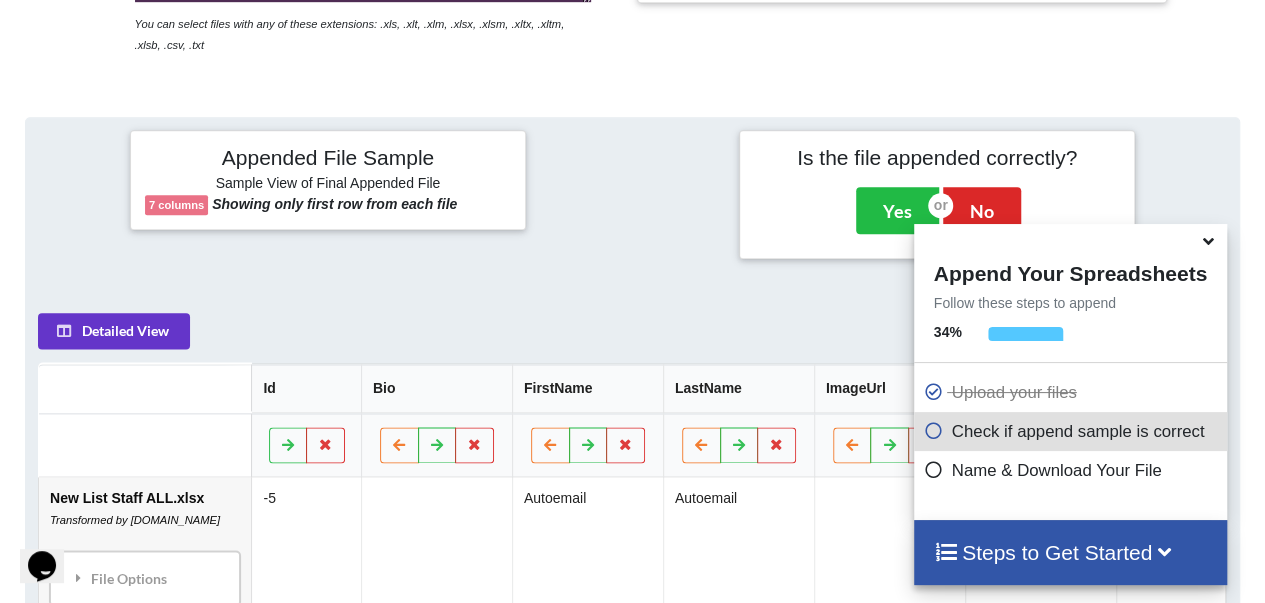 click at bounding box center (1208, 238) 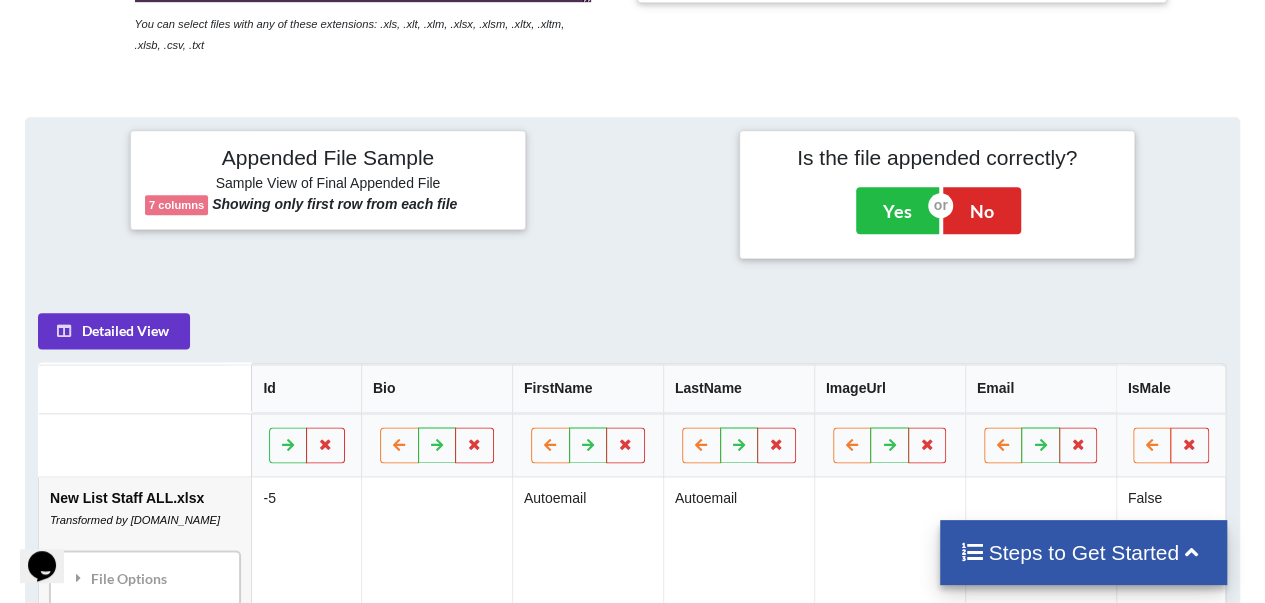 click at bounding box center (1191, 194) 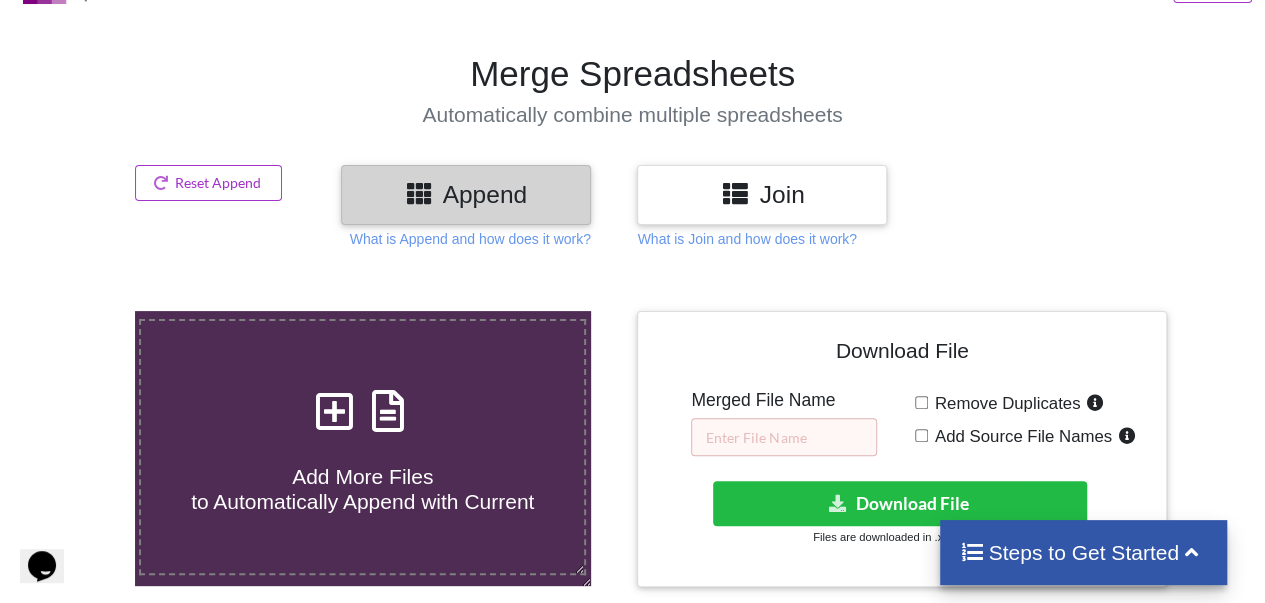 scroll, scrollTop: 76, scrollLeft: 0, axis: vertical 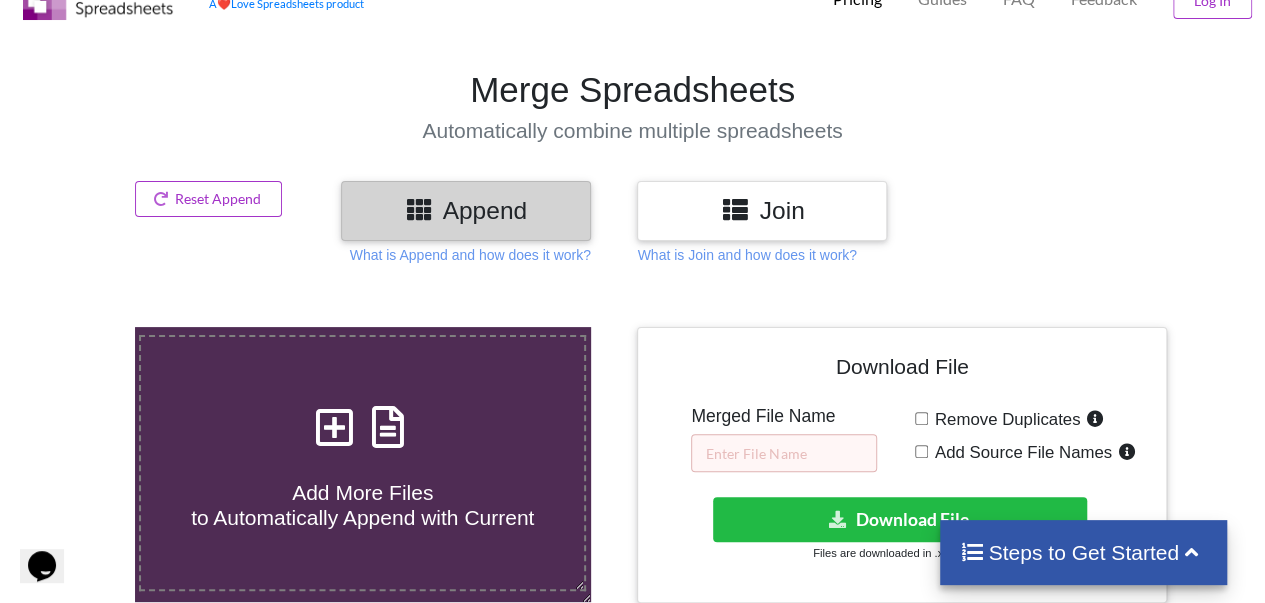 click on "Append" at bounding box center (466, 210) 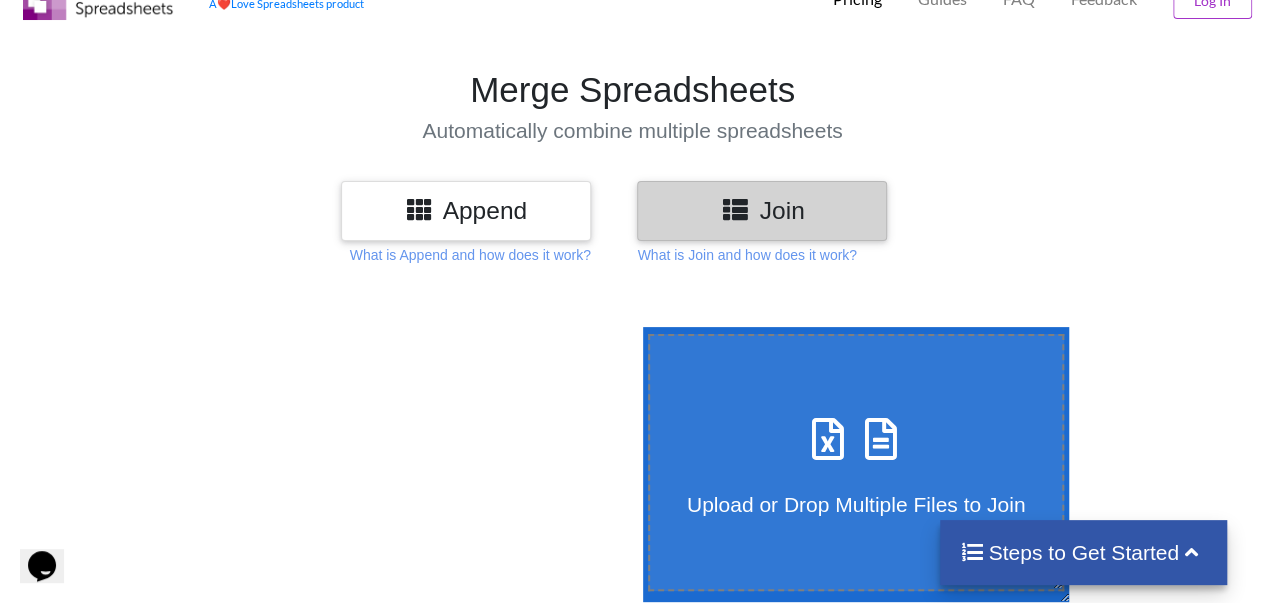 click on "Upload or Drop Multiple Files to Join" at bounding box center [856, 462] 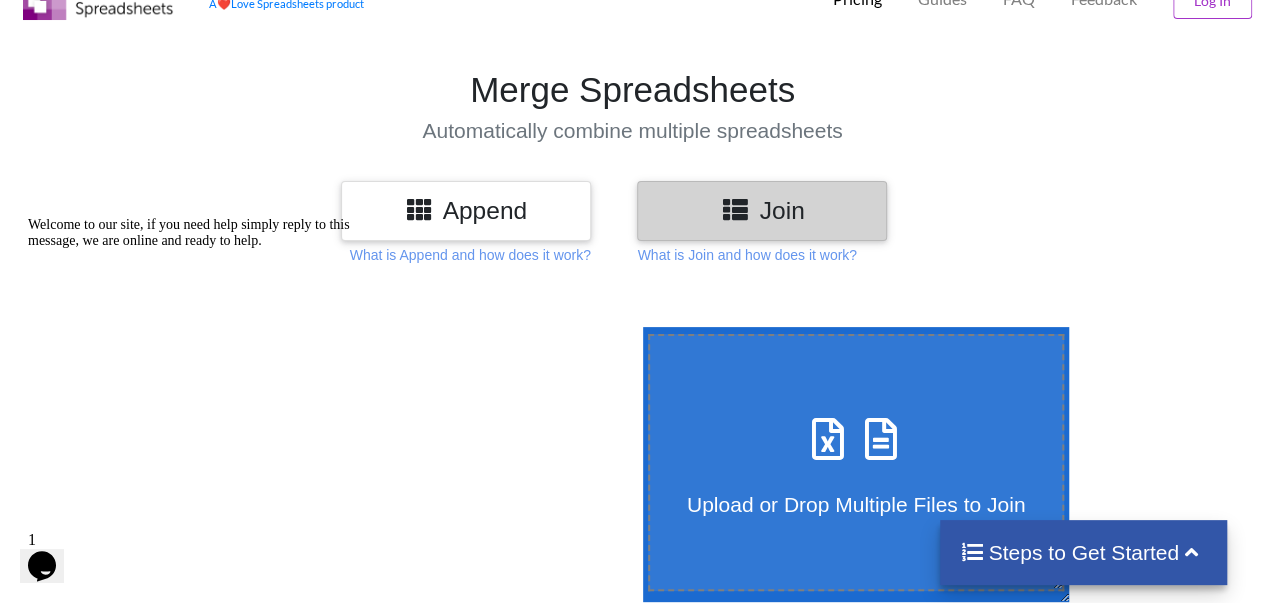 type on "C:\fakepath\Staff_Members_List (4).xlsx" 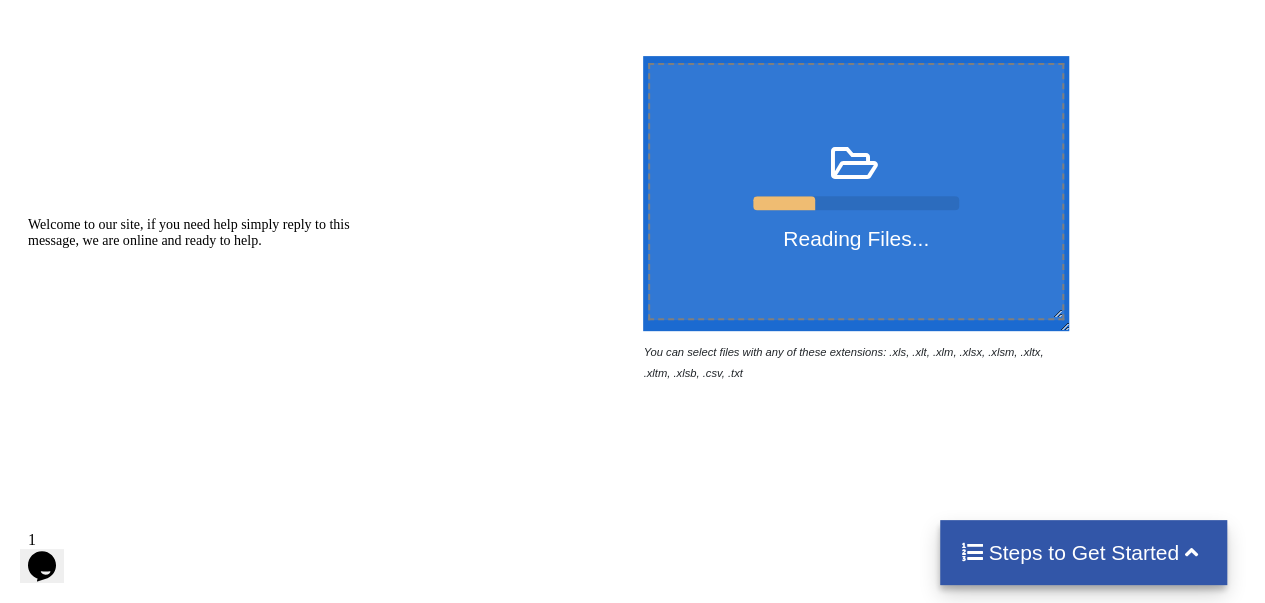 scroll, scrollTop: 376, scrollLeft: 0, axis: vertical 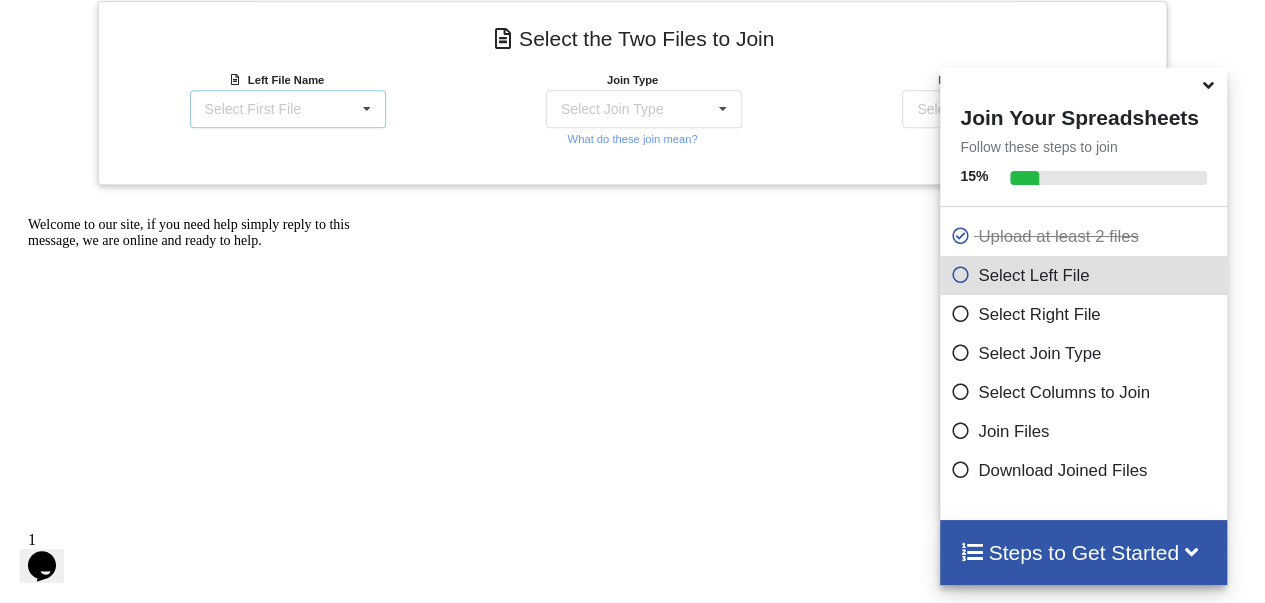 click at bounding box center (367, 109) 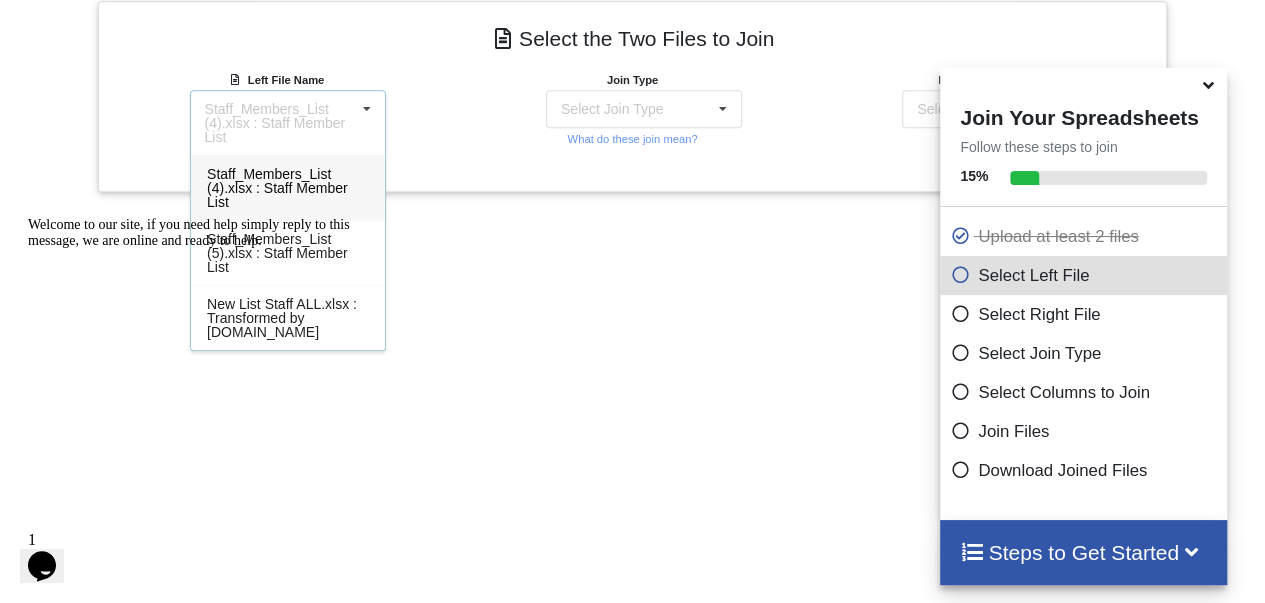 click on "Welcome to our site, if you need help simply reply to this message, we are online and ready to help." at bounding box center [208, 233] 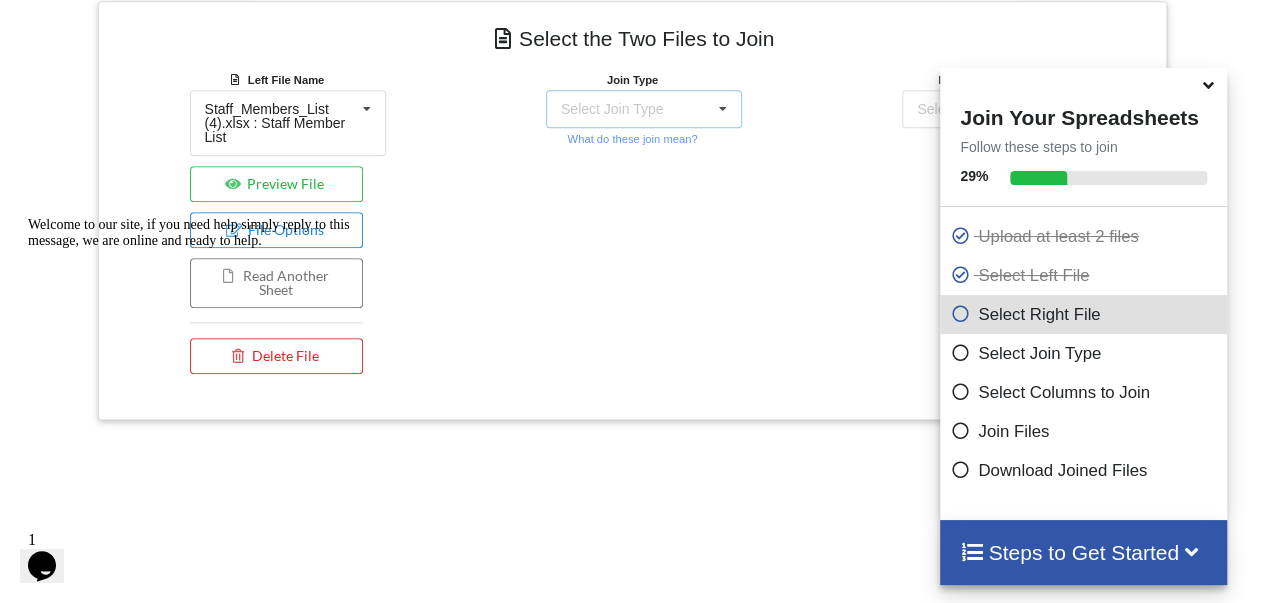 click on "Select Join Type   INNER JOIN   LEFT JOIN   RIGHT JOIN   FULL JOIN" at bounding box center (644, 109) 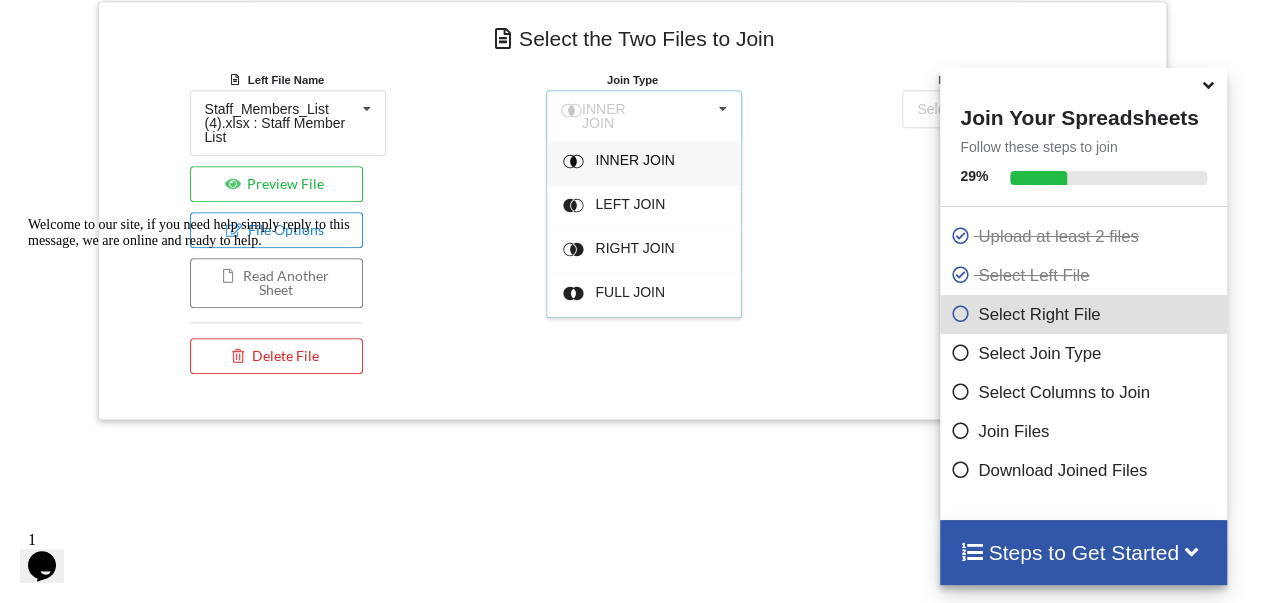 click on "INNER JOIN" at bounding box center [634, 160] 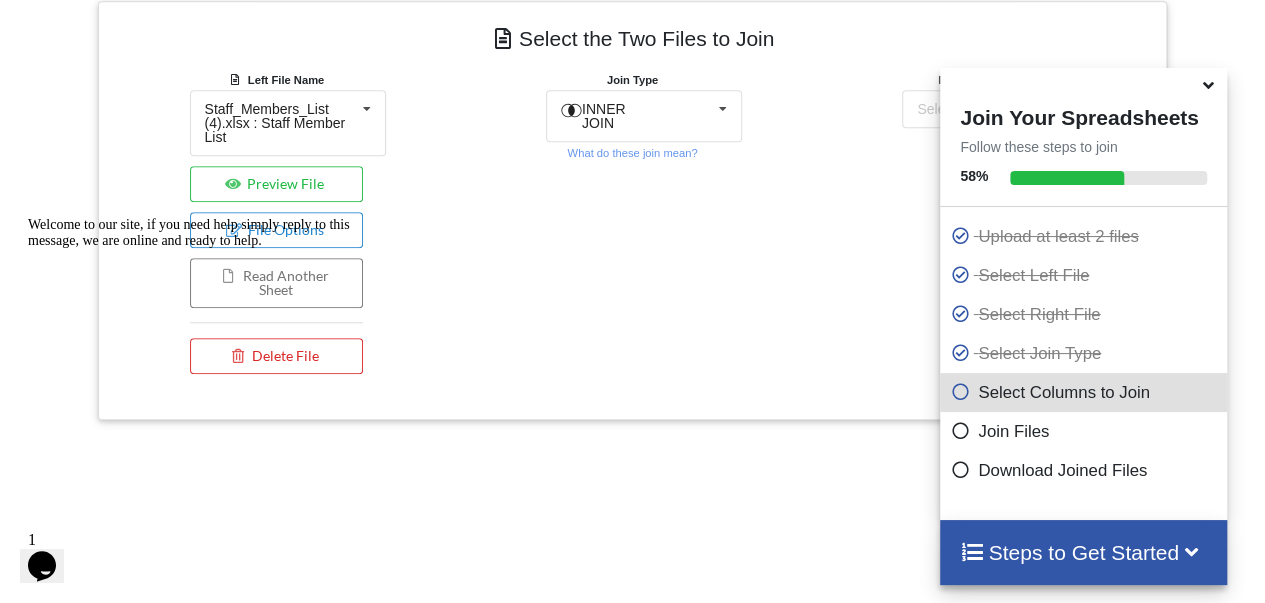 click at bounding box center [1208, 82] 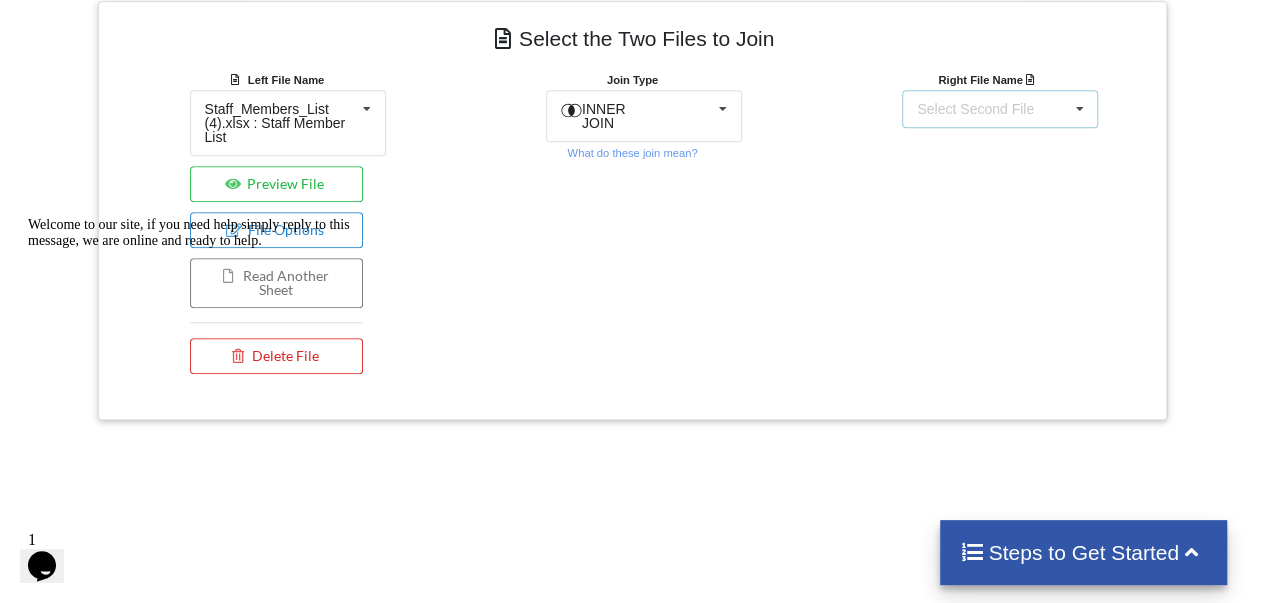 click on "Select Second File Staff_Members_List (4).xlsx : Staff Member List Staff_Members_List (5).xlsx : Staff Member List New List Staff ALL.xlsx : Transformed by [DOMAIN_NAME]" at bounding box center (1000, 109) 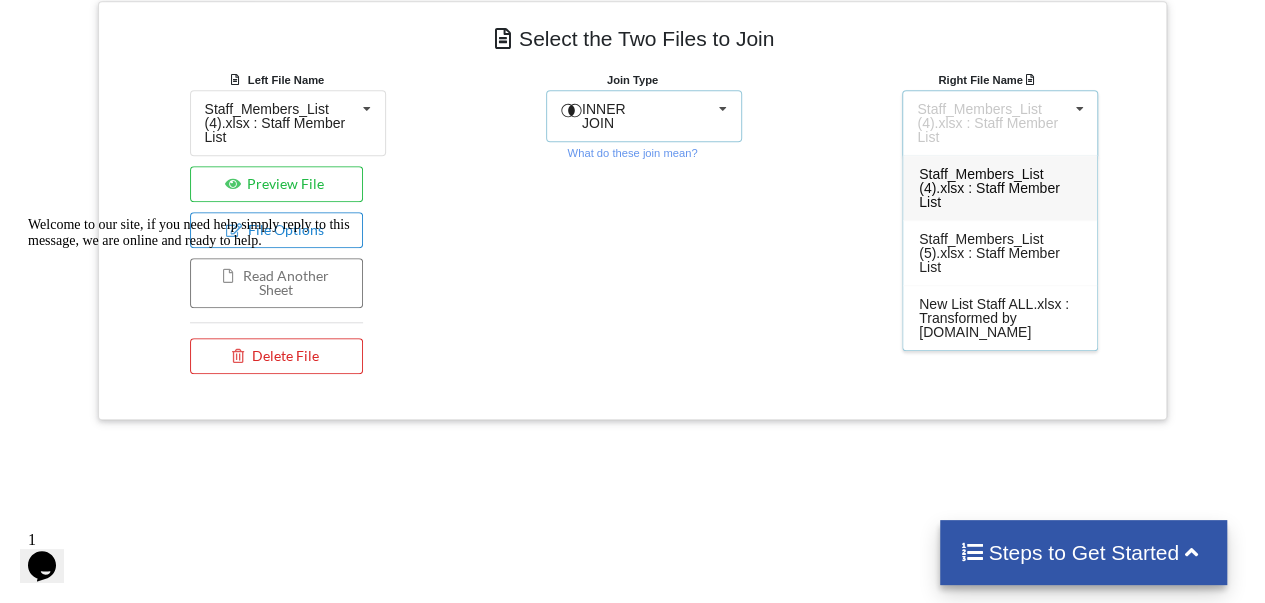 click at bounding box center [723, 109] 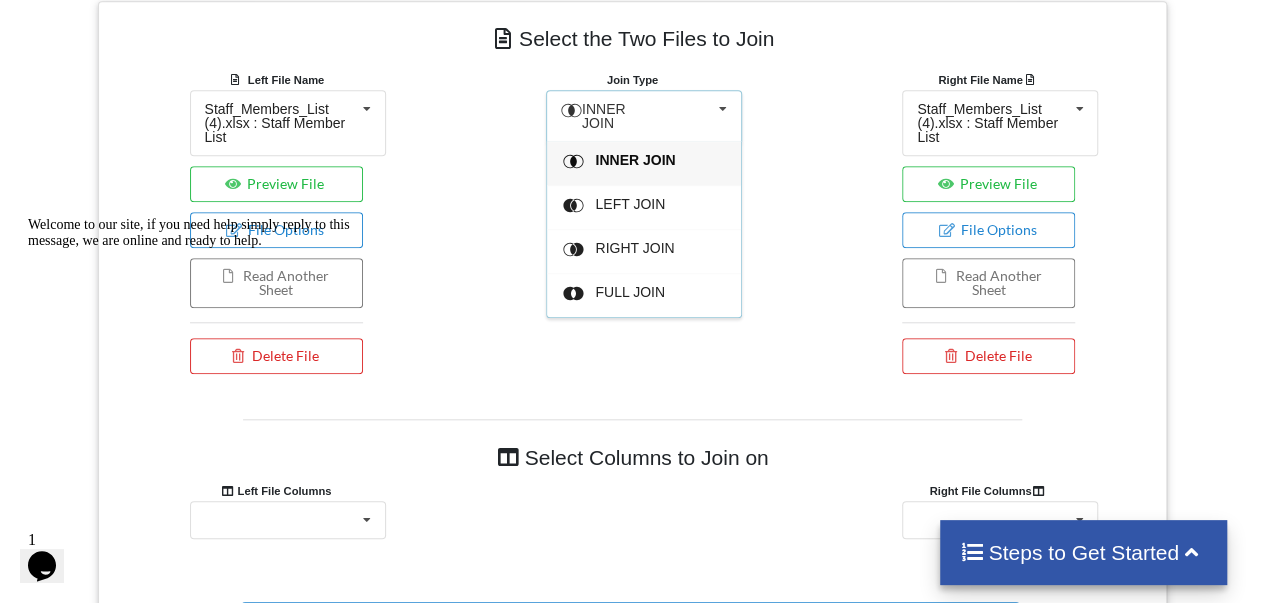click at bounding box center [723, 109] 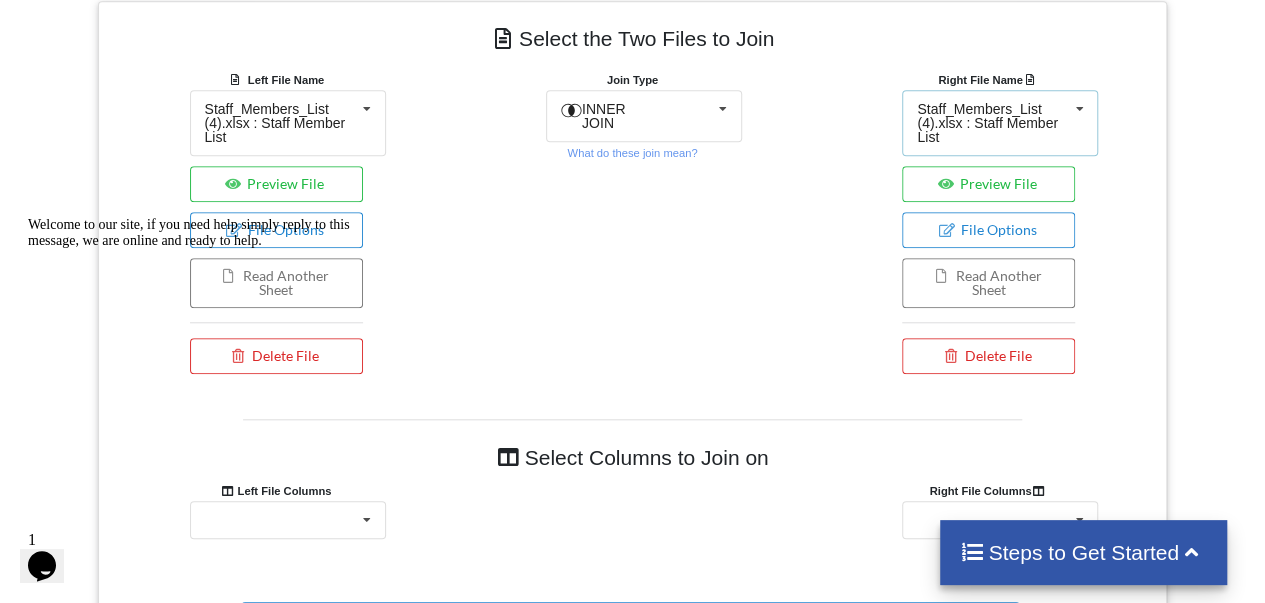 click on "Staff_Members_List (4).xlsx : Staff Member List" at bounding box center (992, 123) 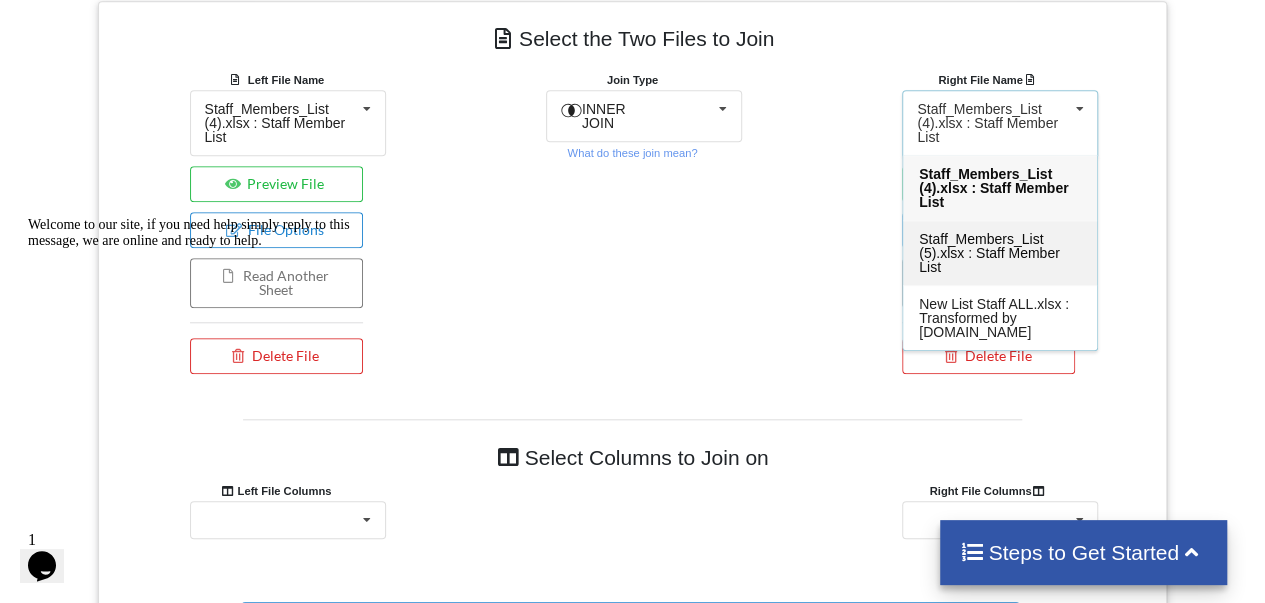 click on "Staff_Members_List (5).xlsx : Staff Member List" at bounding box center [989, 253] 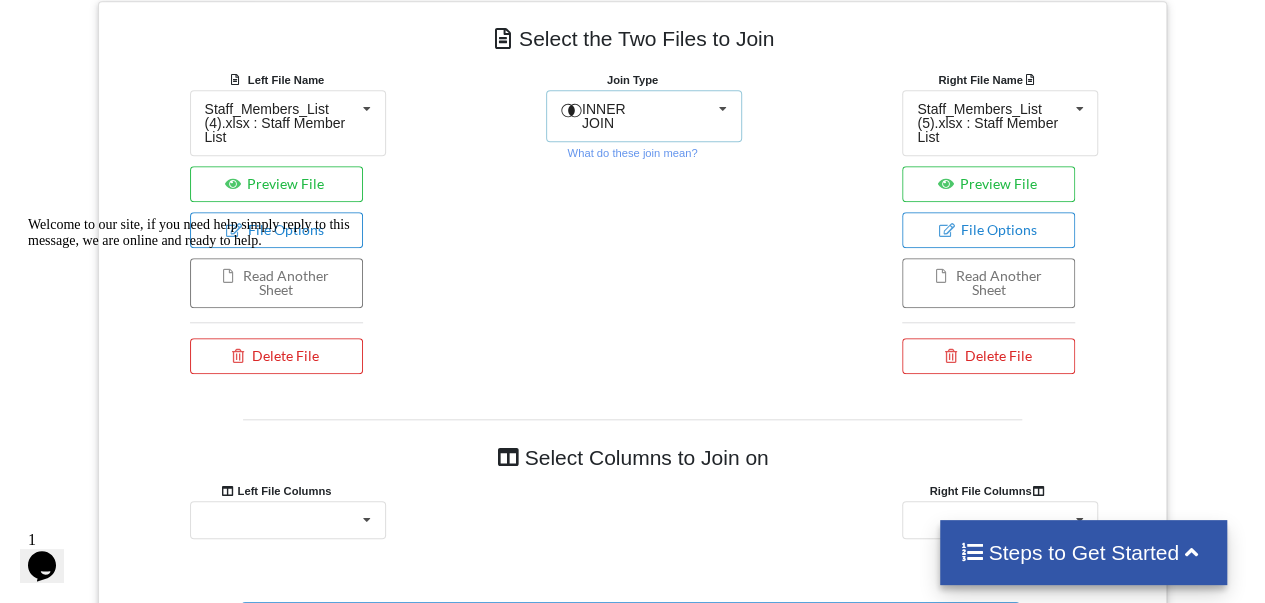 click on "INNER JOIN   INNER JOIN   LEFT JOIN   RIGHT JOIN   FULL JOIN" at bounding box center (644, 116) 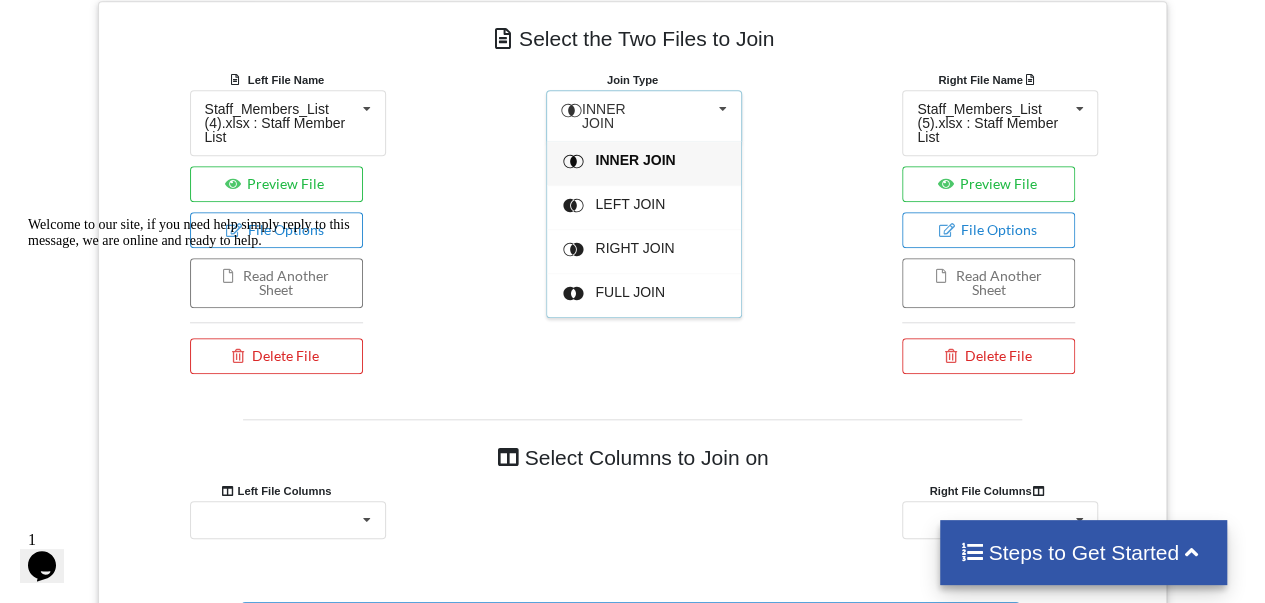 click on "INNER JOIN   INNER JOIN   LEFT JOIN   RIGHT JOIN   FULL JOIN" at bounding box center (644, 116) 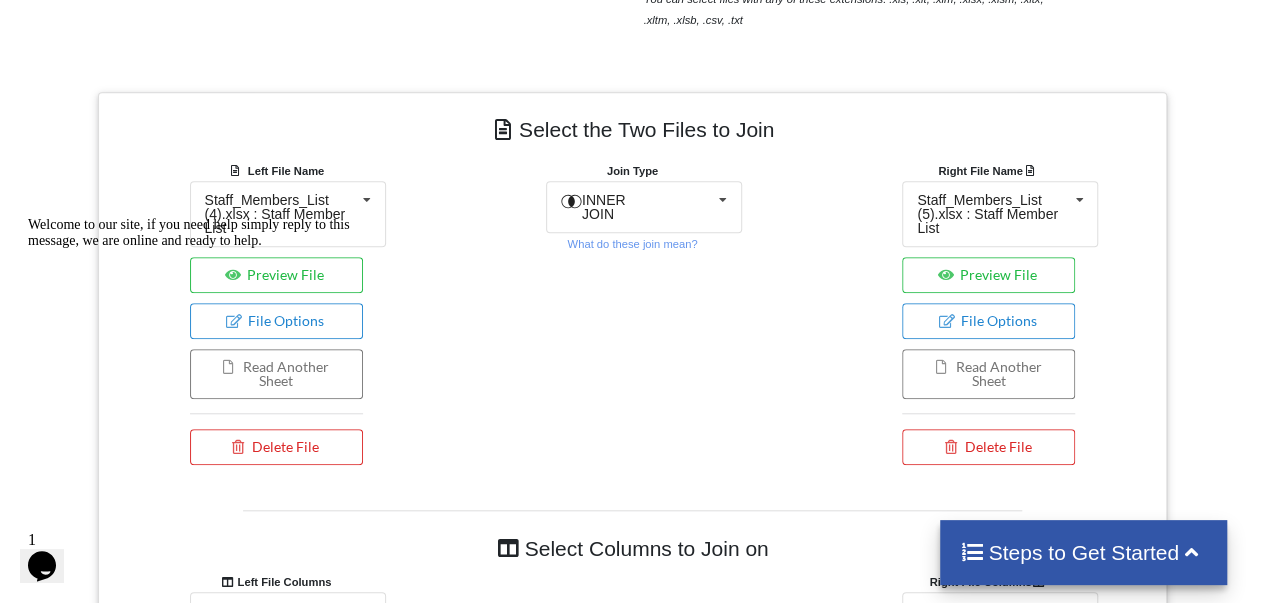 scroll, scrollTop: 724, scrollLeft: 0, axis: vertical 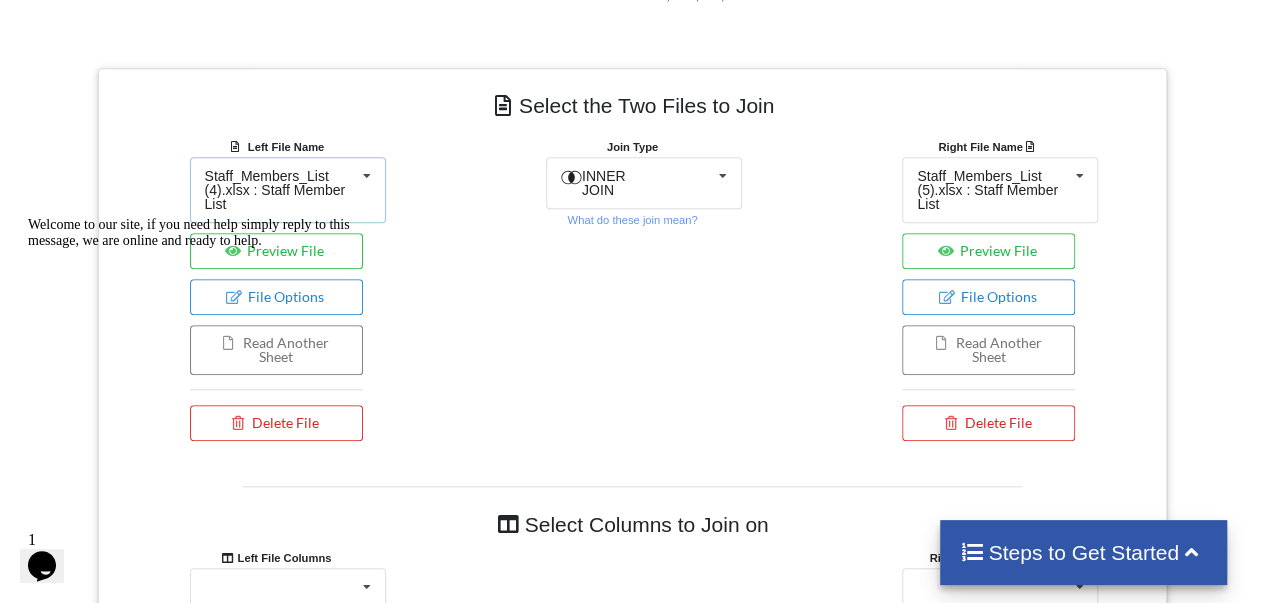 click at bounding box center [367, 176] 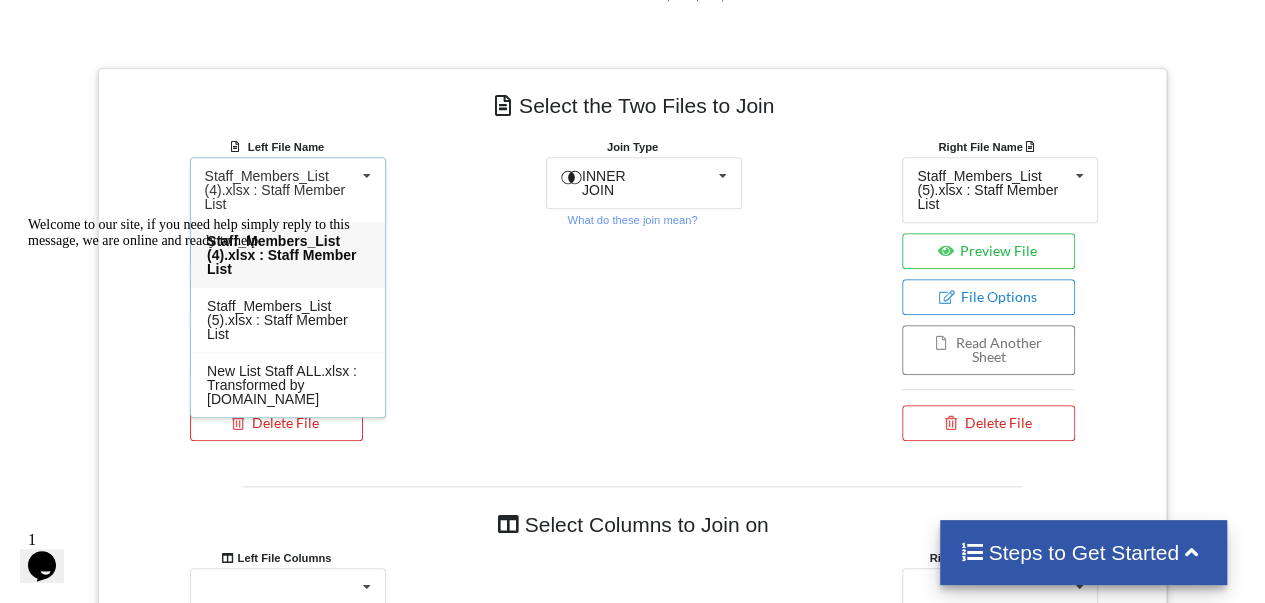 click at bounding box center (208, 217) 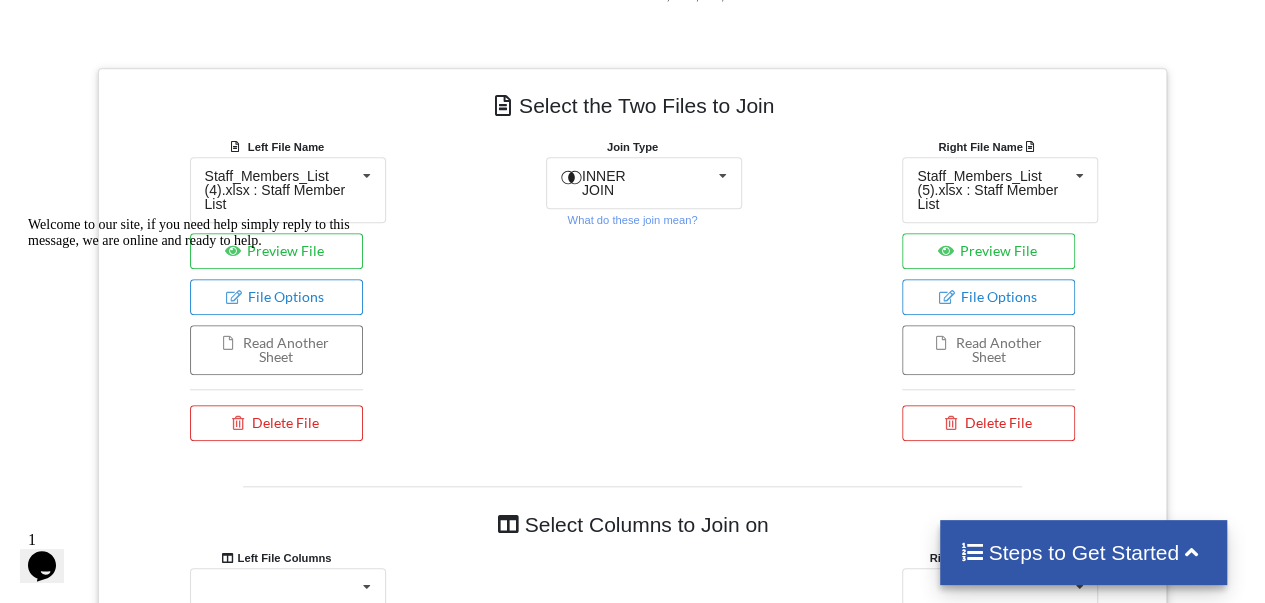 click at bounding box center (200, 361) 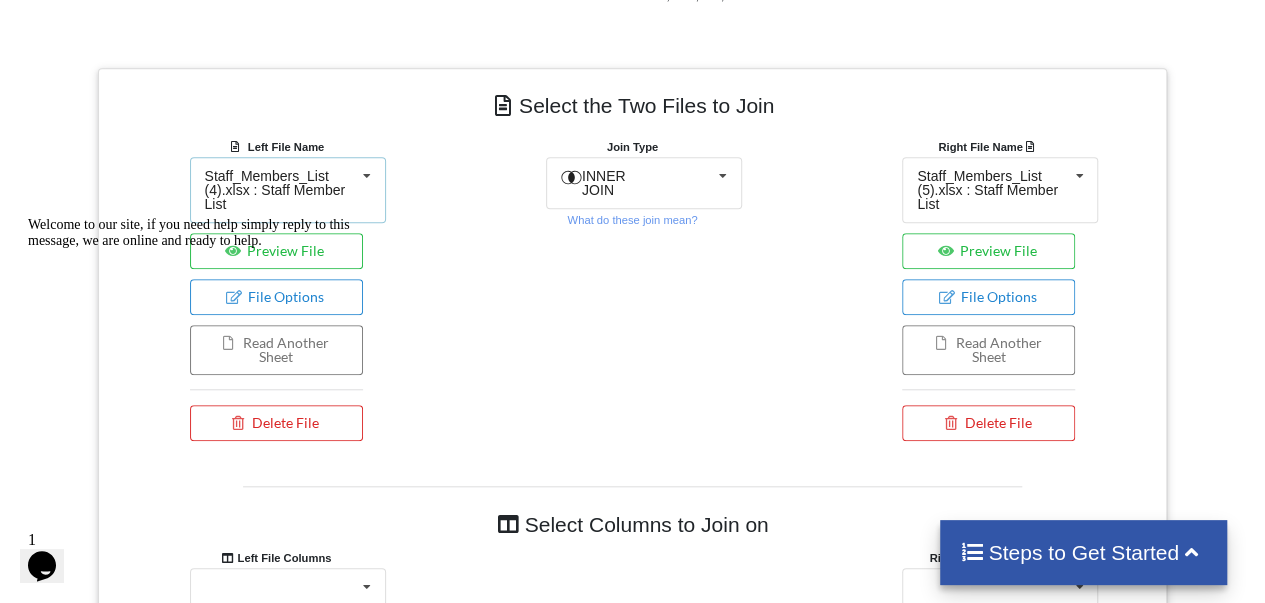click on "Staff_Members_List (4).xlsx : Staff Member List Staff_Members_List (4).xlsx : Staff Member List Staff_Members_List (5).xlsx : Staff Member List New List Staff ALL.xlsx : Transformed by [DOMAIN_NAME]" at bounding box center (288, 190) 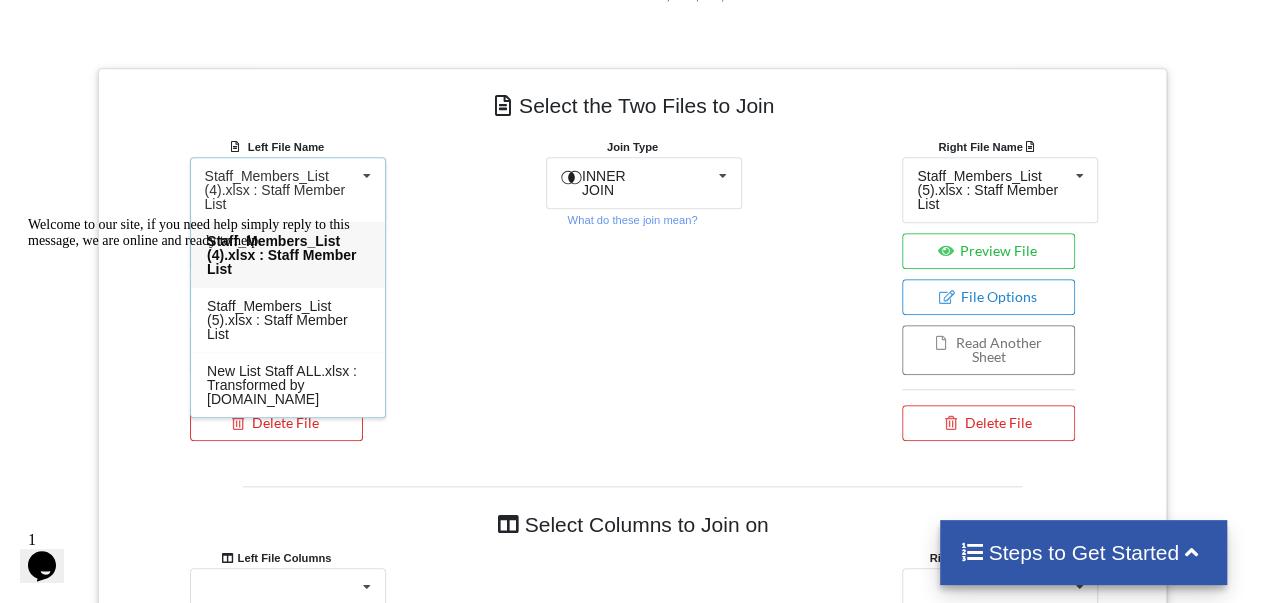 click on "Welcome to our site, if you need help simply reply to this message, we are online and ready to help." at bounding box center [208, 233] 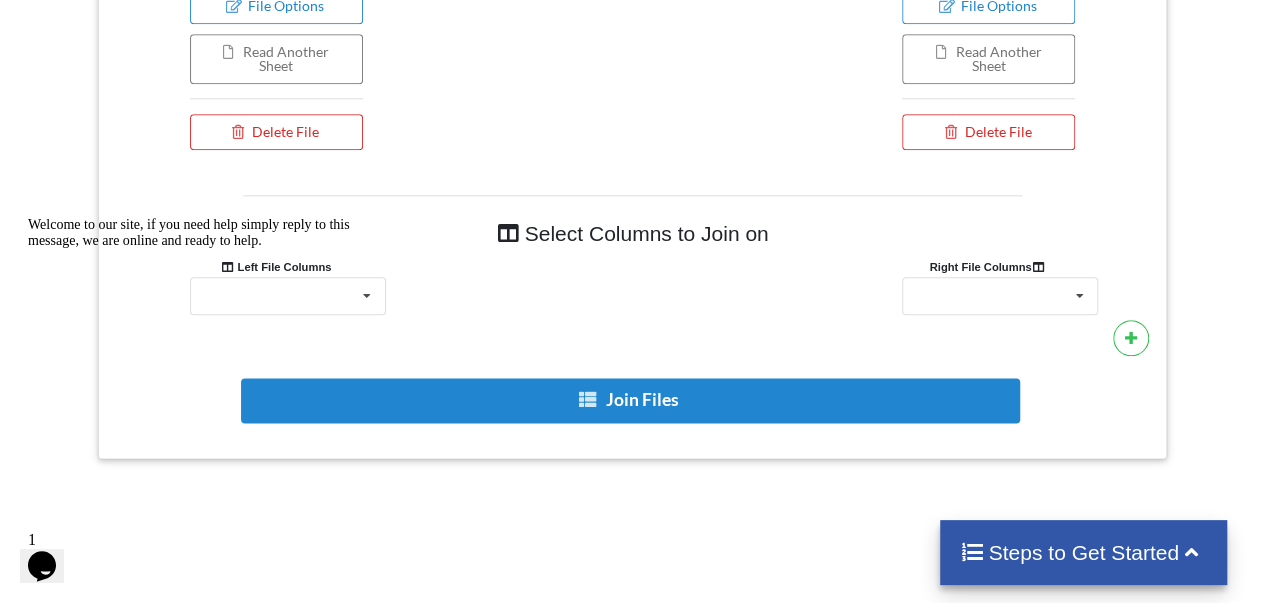 scroll, scrollTop: 1048, scrollLeft: 0, axis: vertical 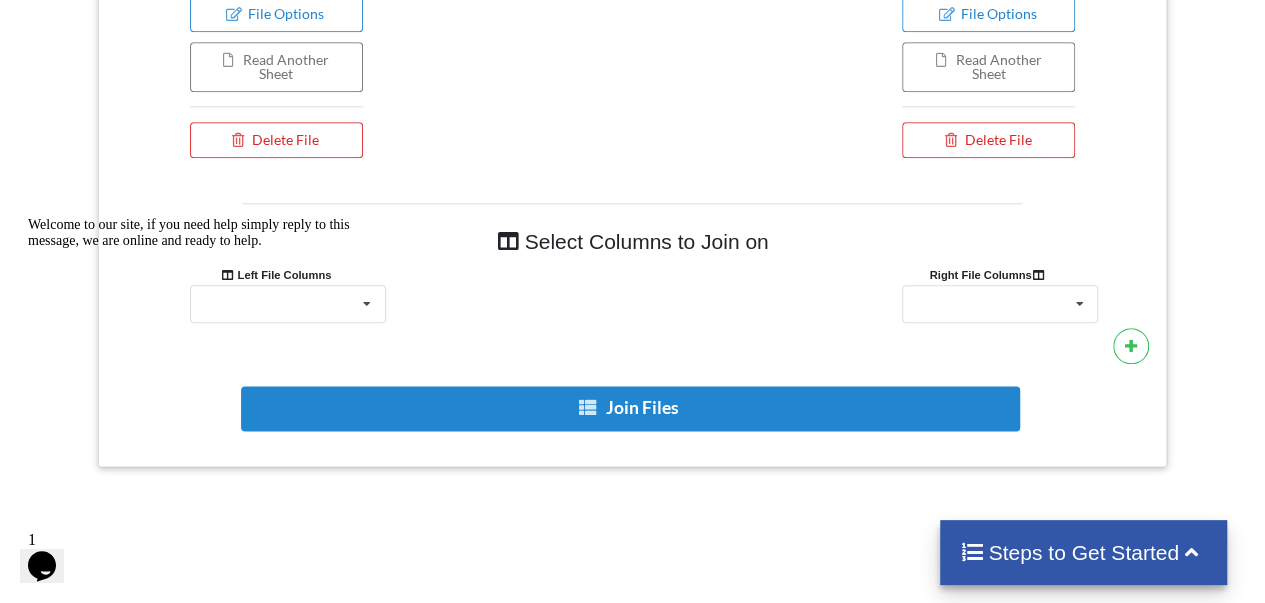 click on "Welcome to our site, if you need help simply reply to this message, we are online and ready to help." at bounding box center (208, 233) 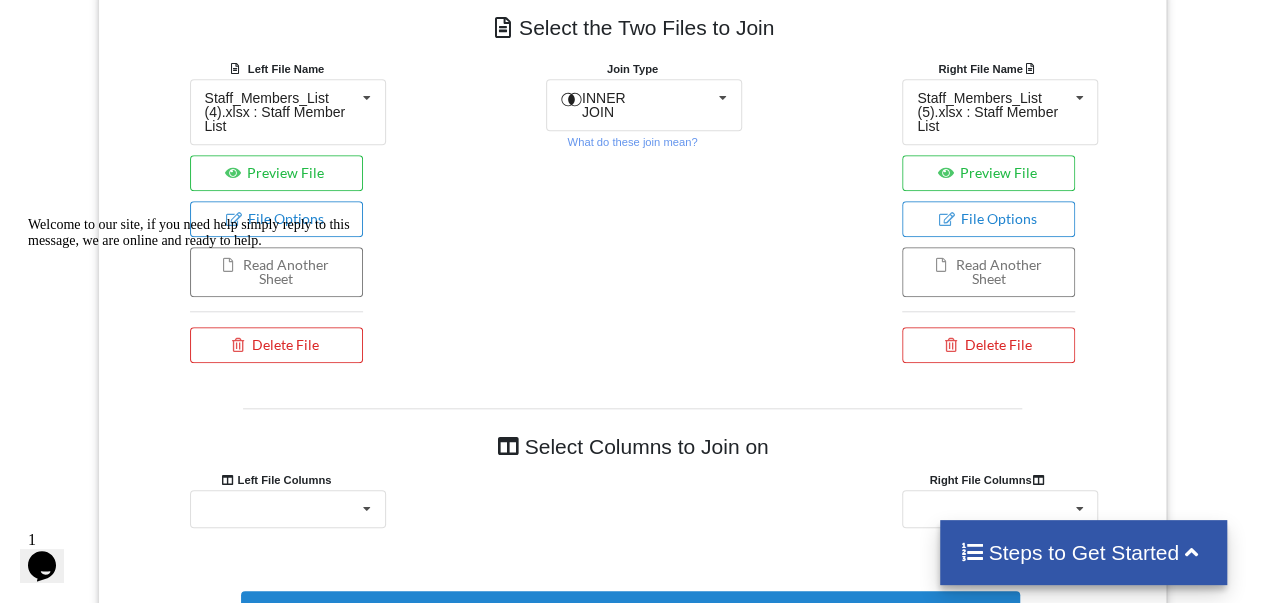 scroll, scrollTop: 774, scrollLeft: 0, axis: vertical 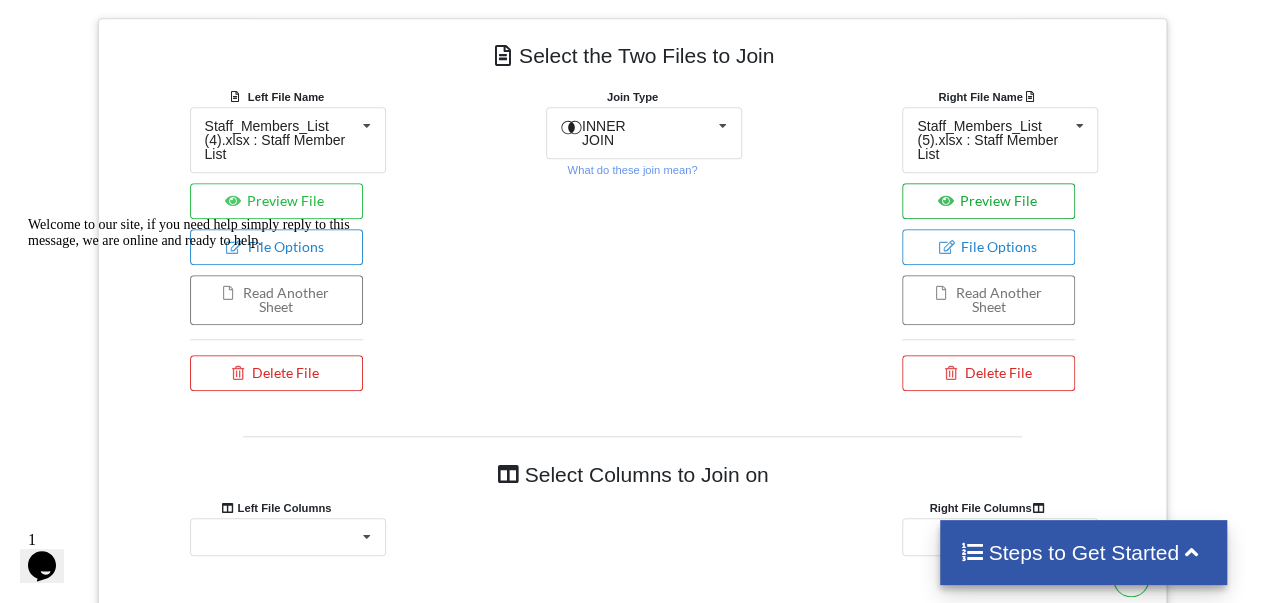 click on "Preview File" at bounding box center [988, 201] 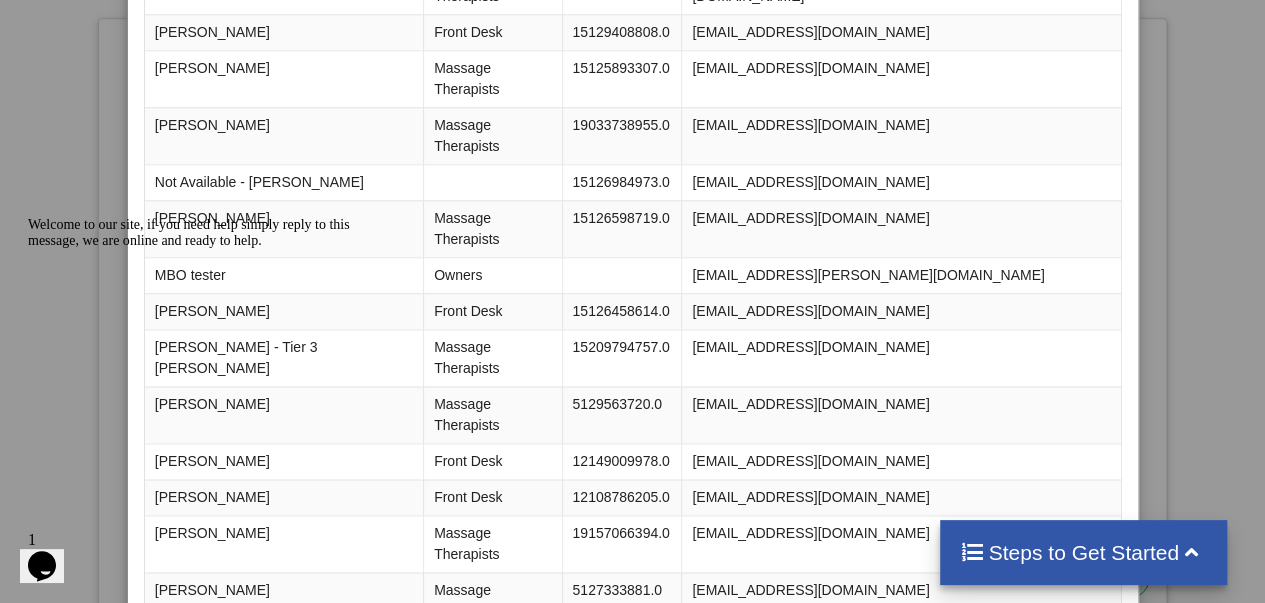 scroll, scrollTop: 0, scrollLeft: 0, axis: both 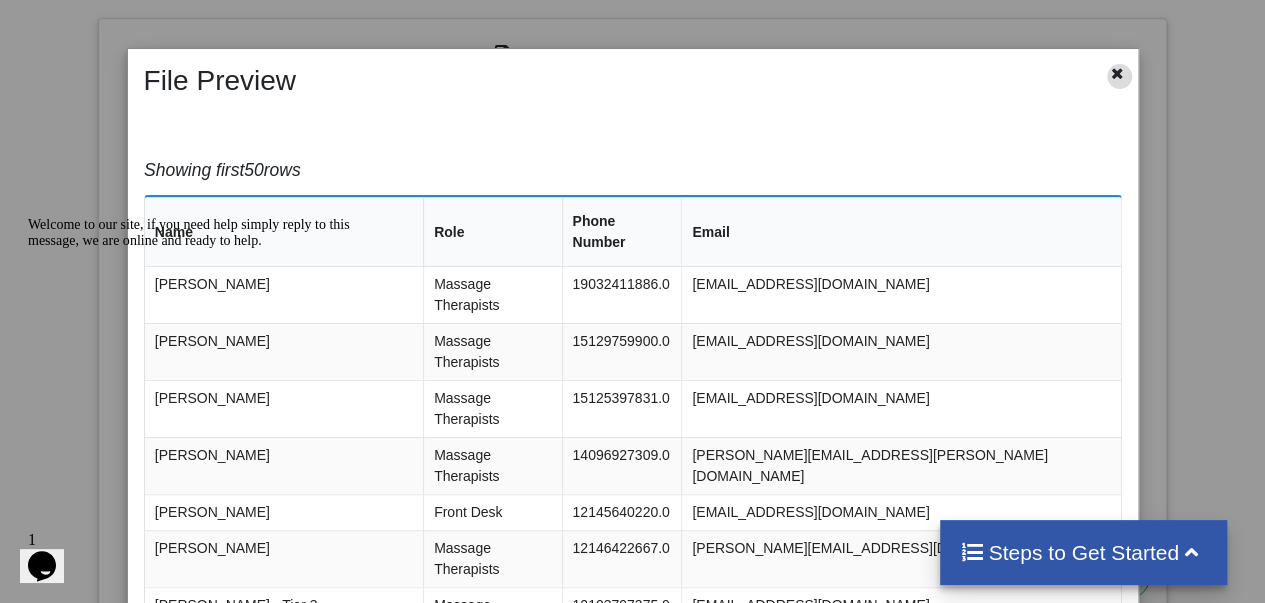 click at bounding box center (1117, 71) 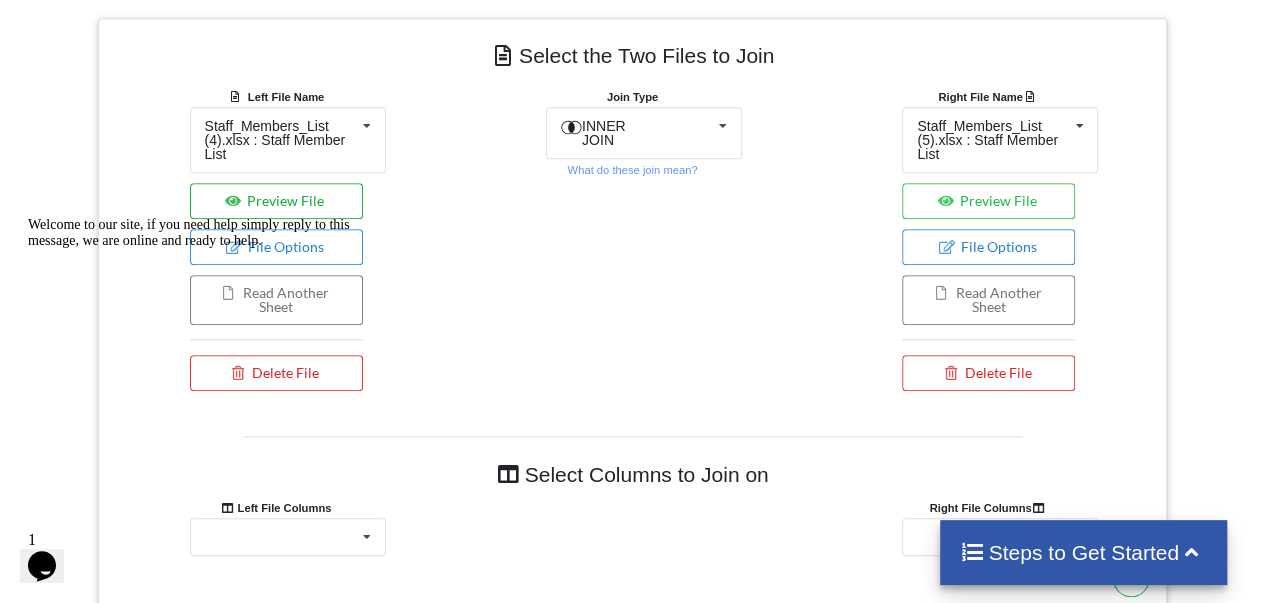 click on "Preview File" at bounding box center (276, 201) 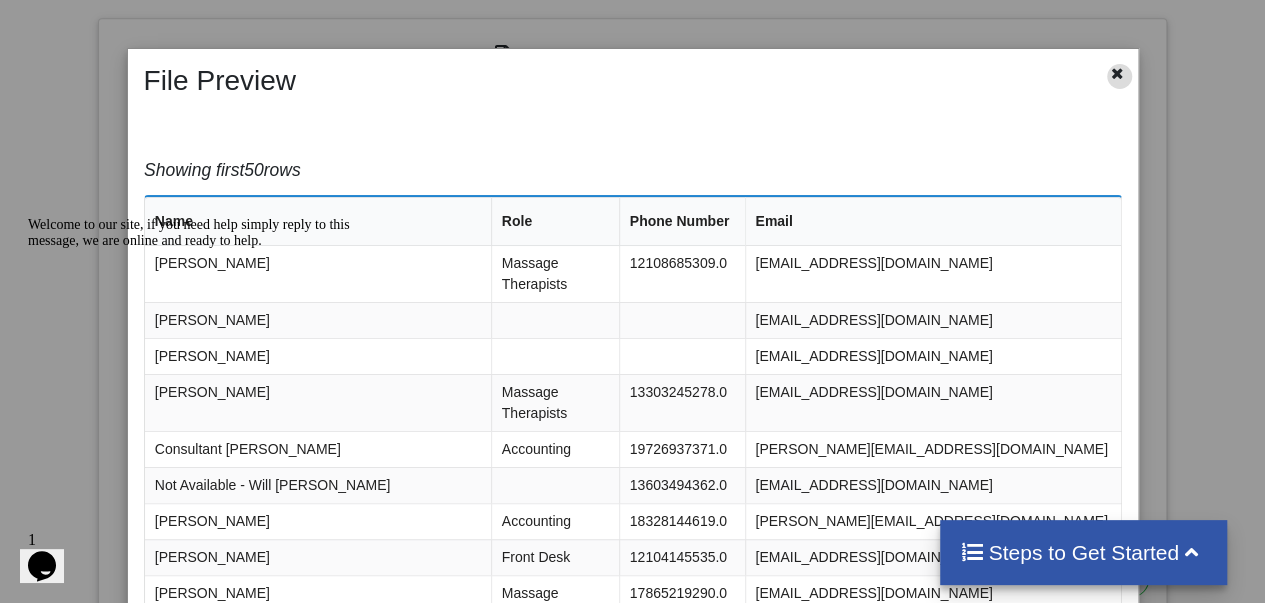 click at bounding box center (1117, 71) 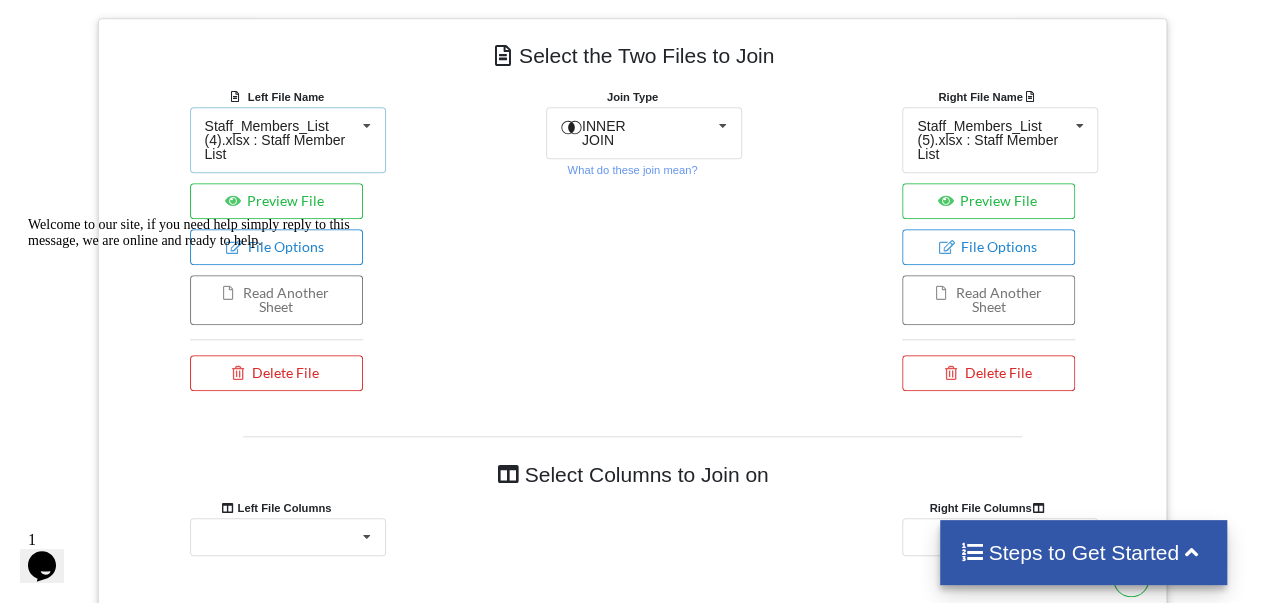 click on "Staff_Members_List (4).xlsx : Staff Member List" at bounding box center [280, 140] 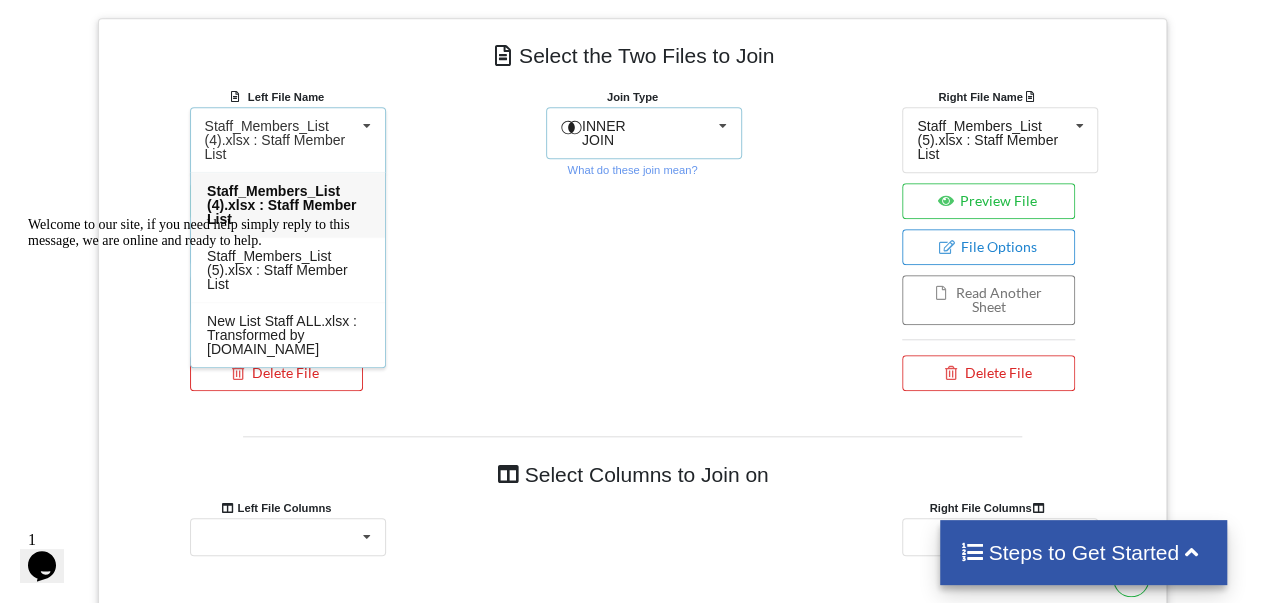 click on "INNER JOIN" at bounding box center (604, 133) 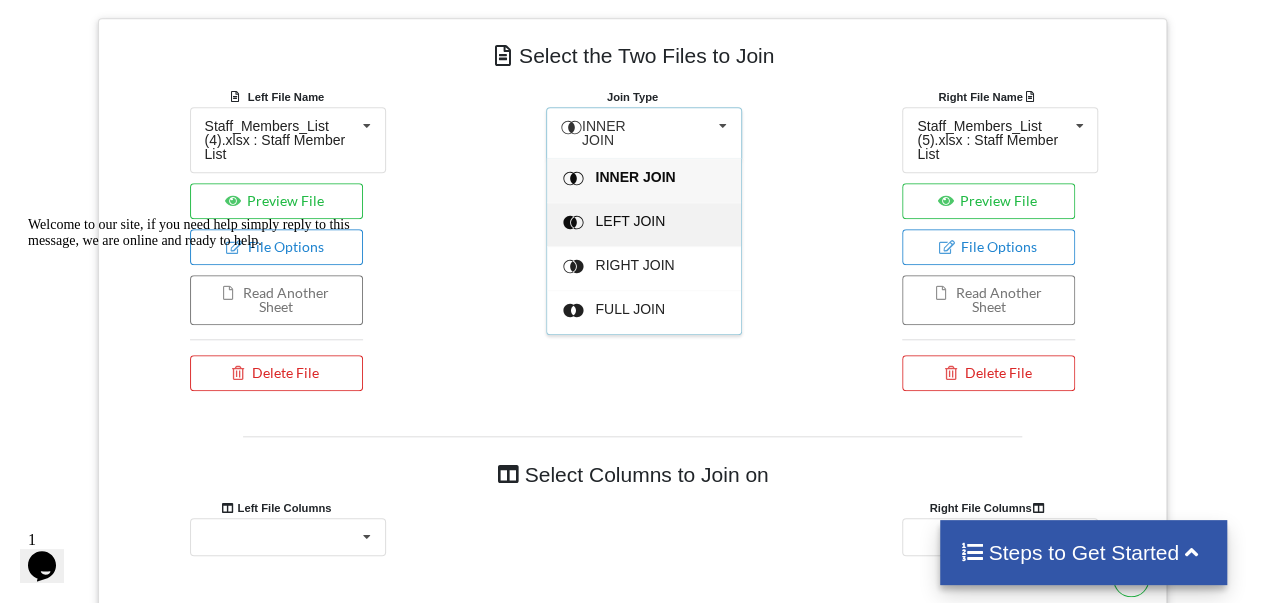 click on "LEFT JOIN" at bounding box center (635, 177) 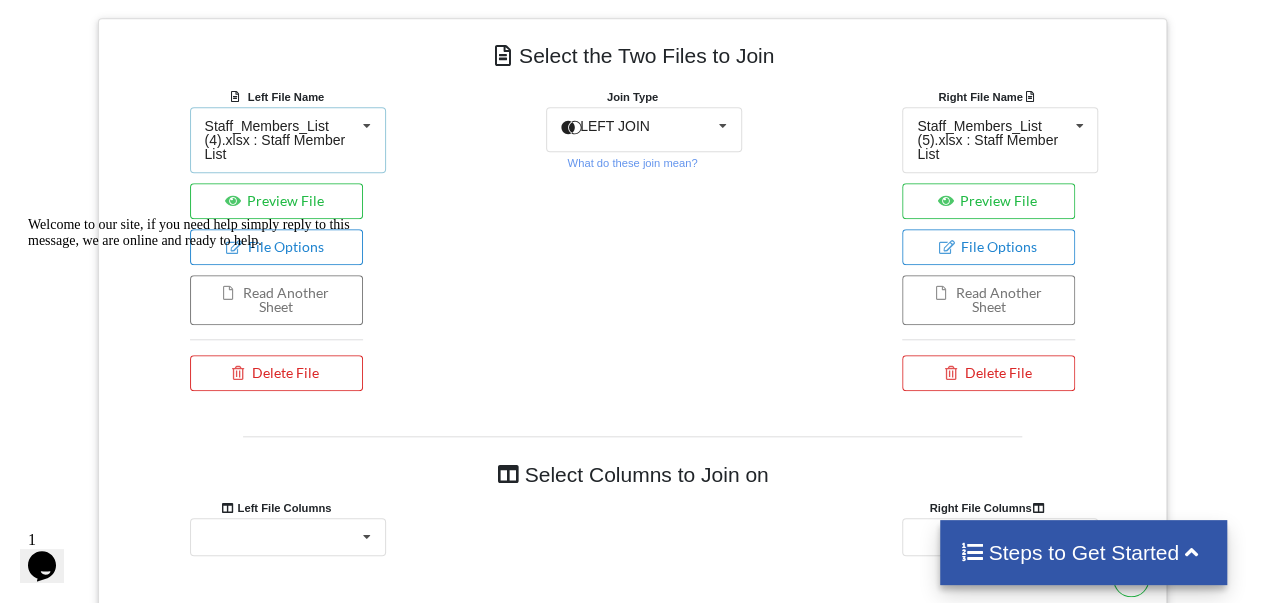click on "Staff_Members_List (4).xlsx : Staff Member List" at bounding box center (280, 140) 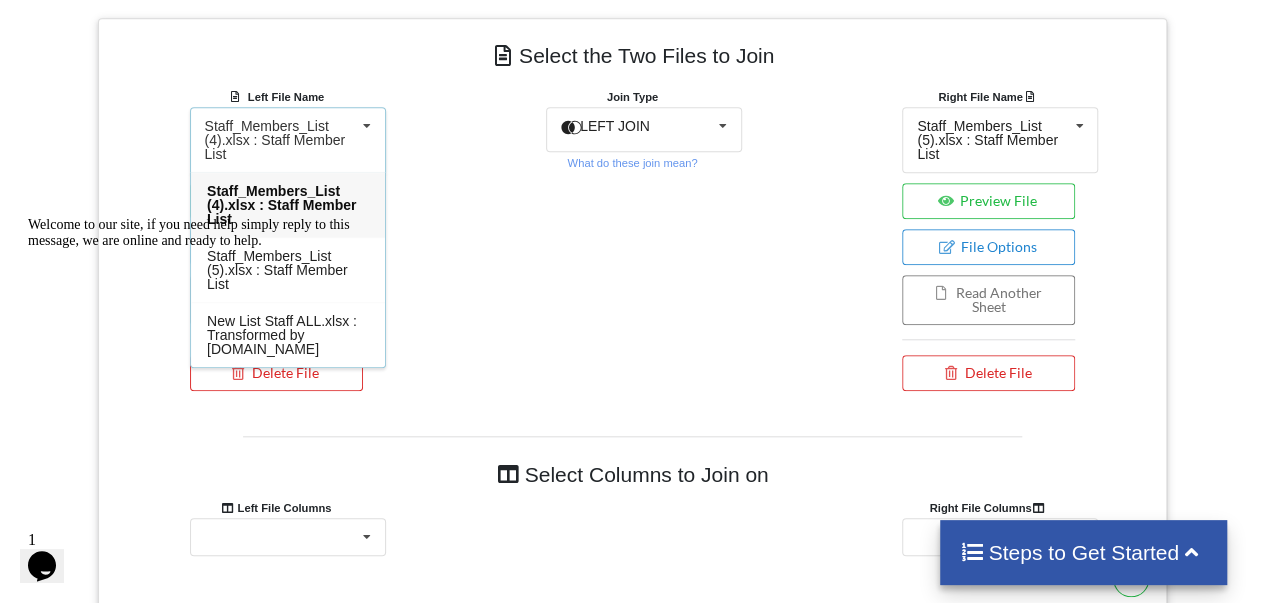 click on "Welcome to our site, if you need help simply reply to this message, we are online and ready to help." at bounding box center (208, 233) 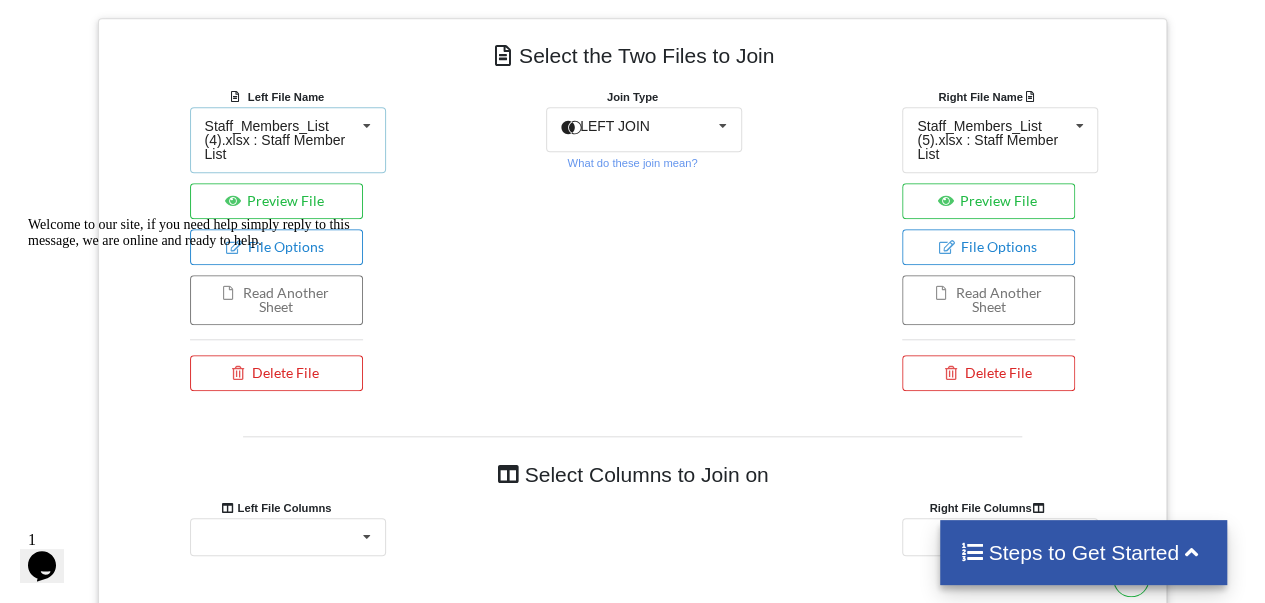 click on "Staff_Members_List (4).xlsx : Staff Member List" at bounding box center [280, 140] 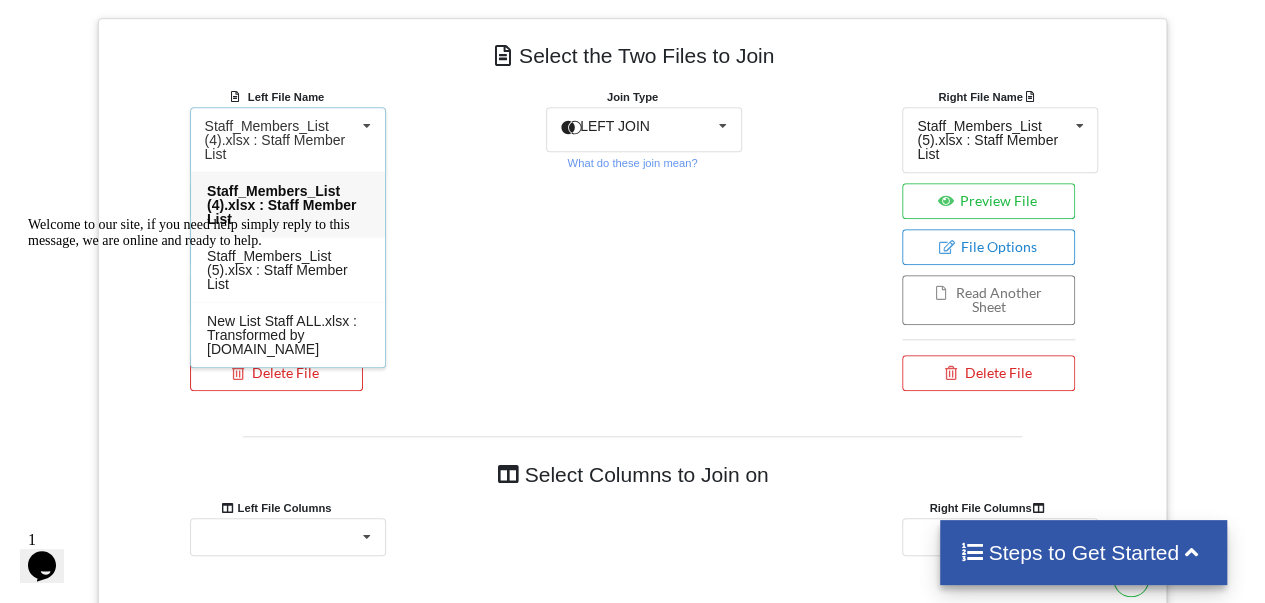 click on "Welcome to our site, if you need help simply reply to this message, we are online and ready to help." at bounding box center [208, 233] 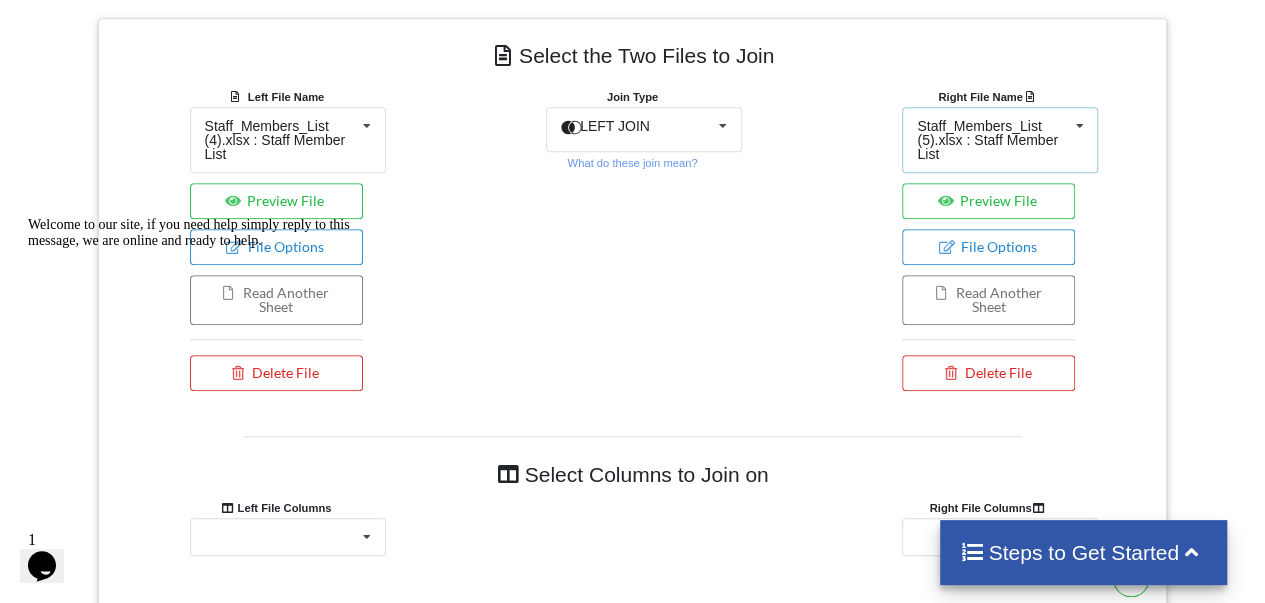 click on "Staff_Members_List (5).xlsx : Staff Member List Staff_Members_List (4).xlsx : Staff Member List Staff_Members_List (5).xlsx : Staff Member List New List Staff ALL.xlsx : Transformed by [DOMAIN_NAME]" at bounding box center [1000, 140] 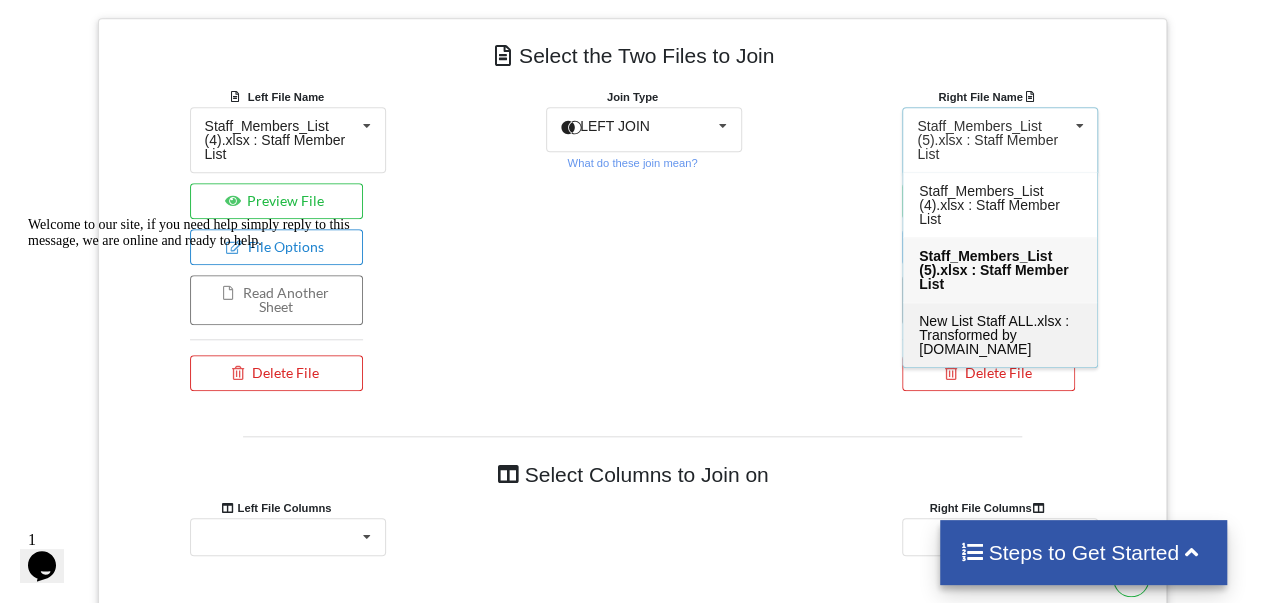 click on "New List Staff ALL.xlsx : Transformed by [DOMAIN_NAME]" at bounding box center (994, 335) 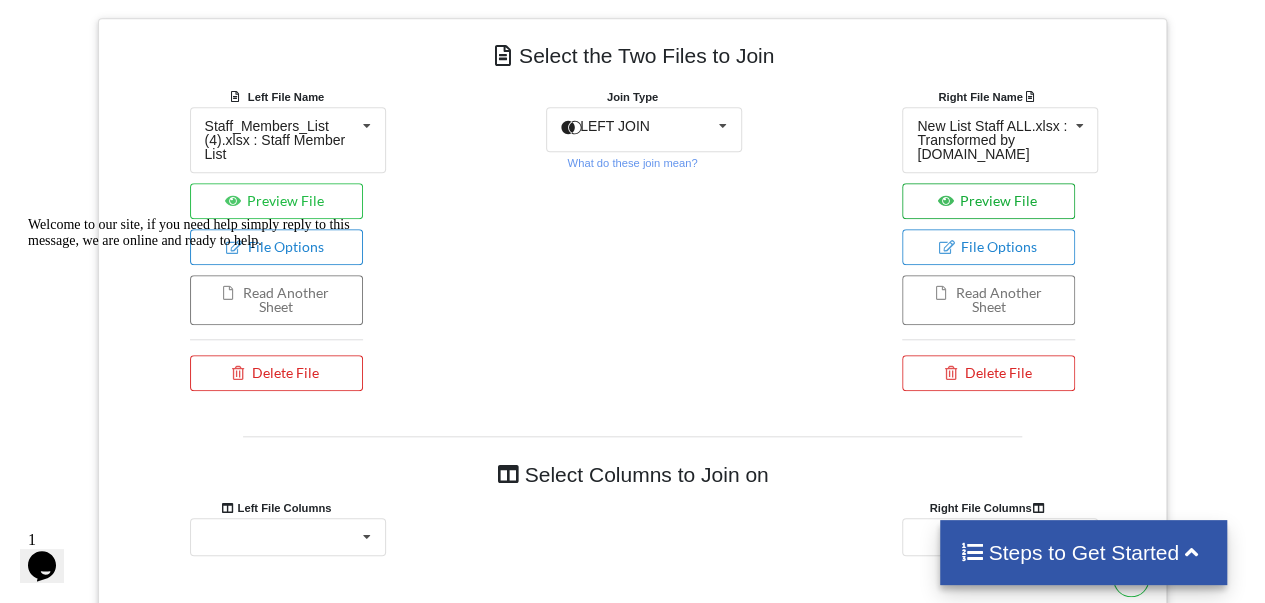 click on "Preview File" at bounding box center [988, 201] 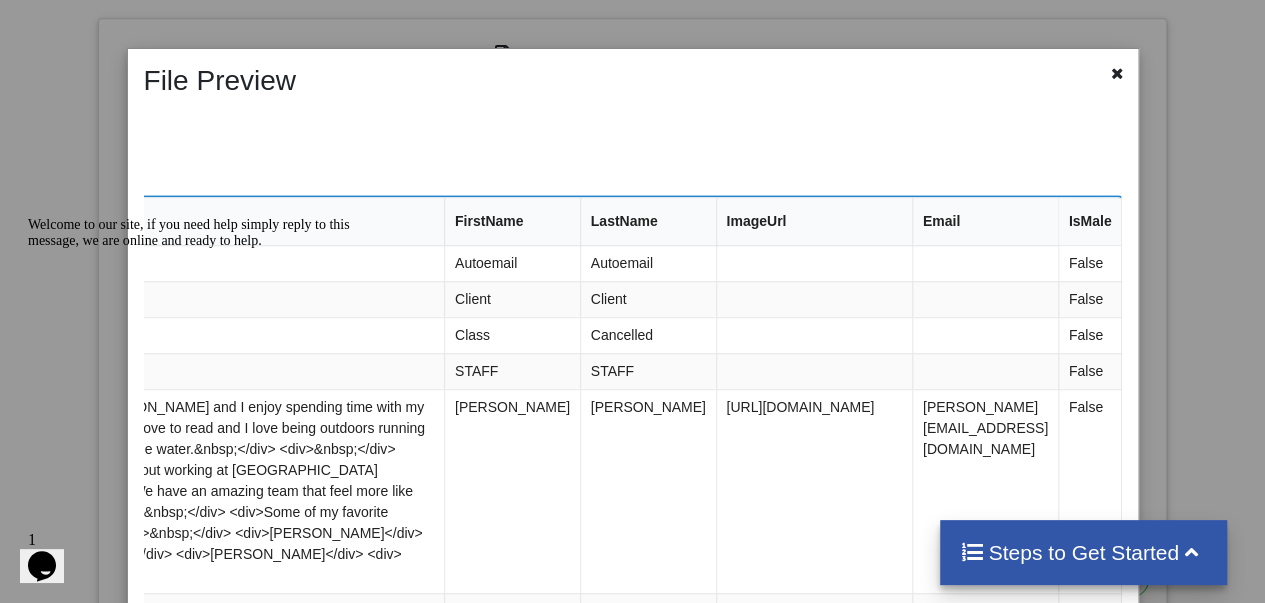 scroll, scrollTop: 0, scrollLeft: 0, axis: both 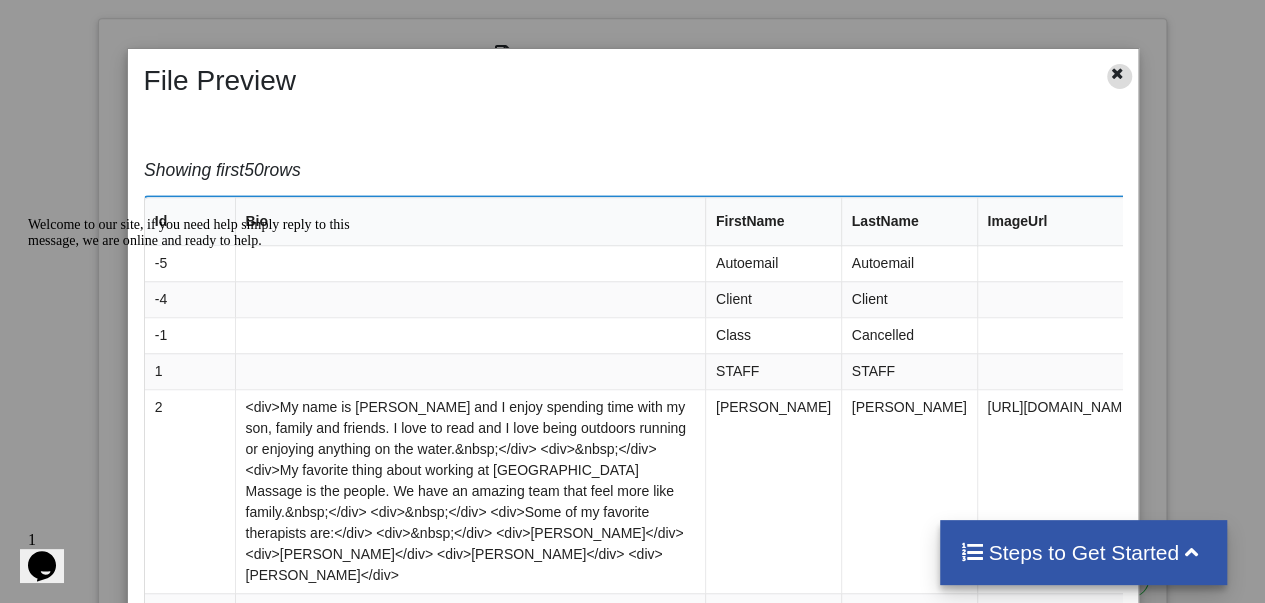 click at bounding box center [1117, 71] 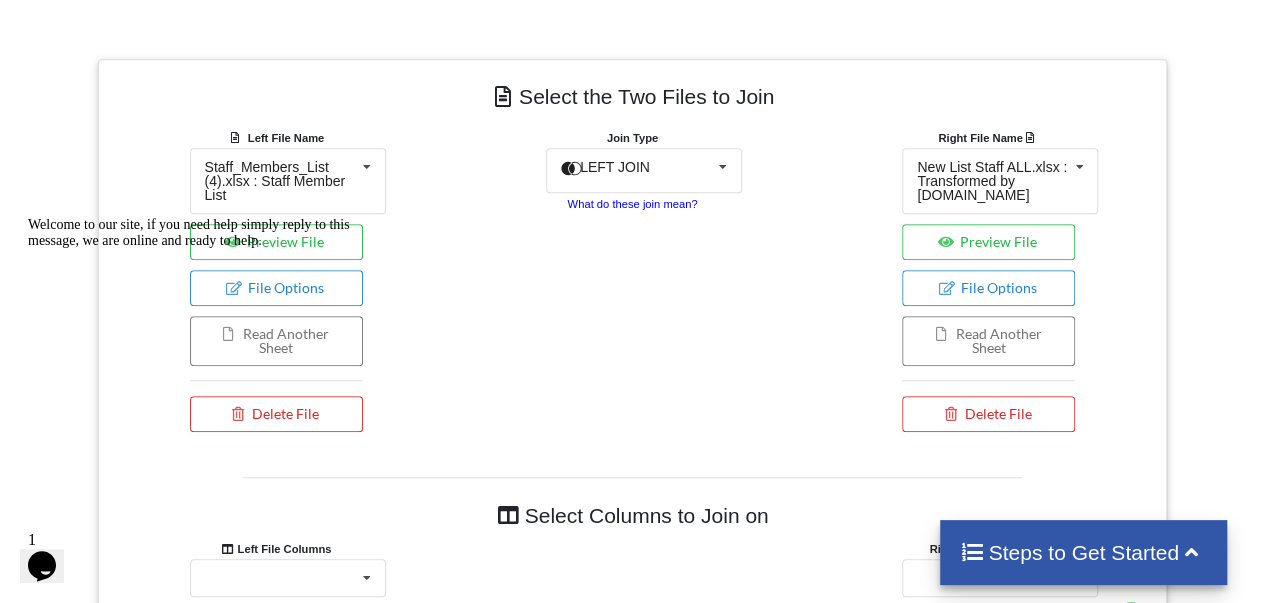 scroll, scrollTop: 758, scrollLeft: 0, axis: vertical 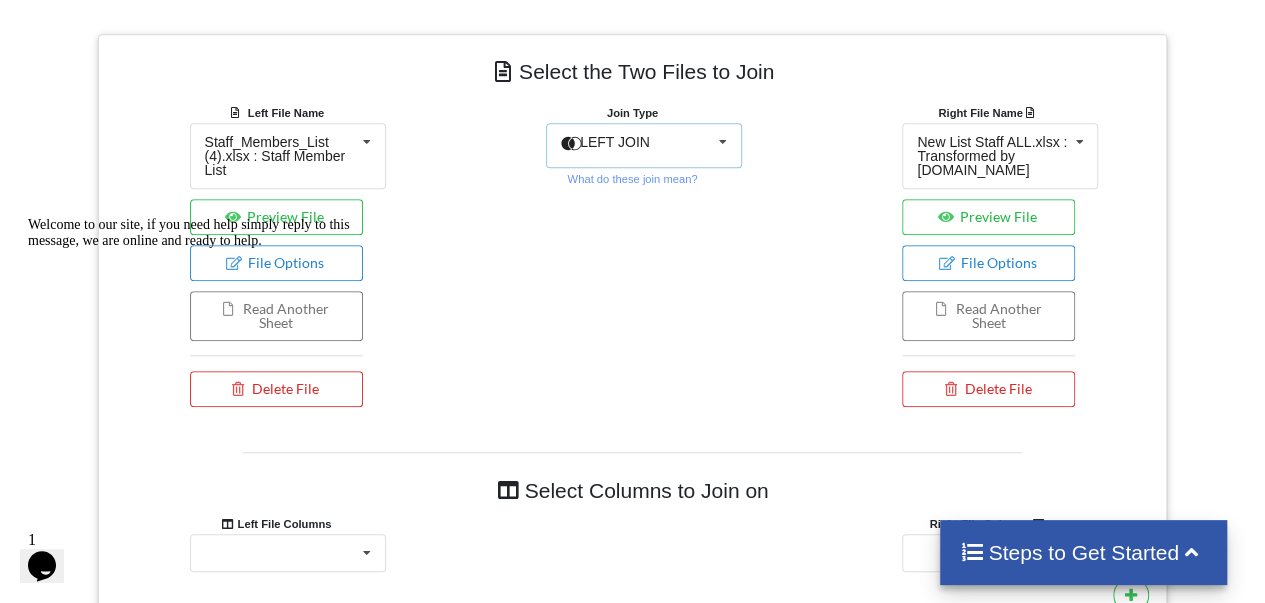 click on "LEFT JOIN   INNER JOIN   LEFT JOIN   RIGHT JOIN   FULL JOIN" at bounding box center [644, 145] 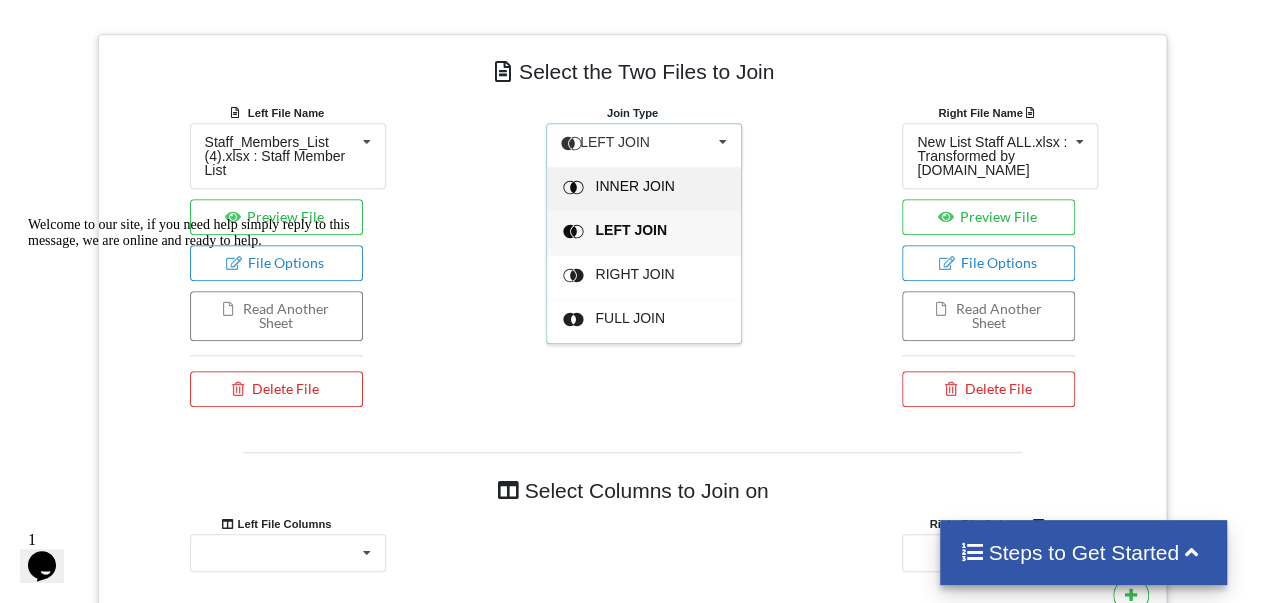 click on "INNER JOIN" at bounding box center (634, 186) 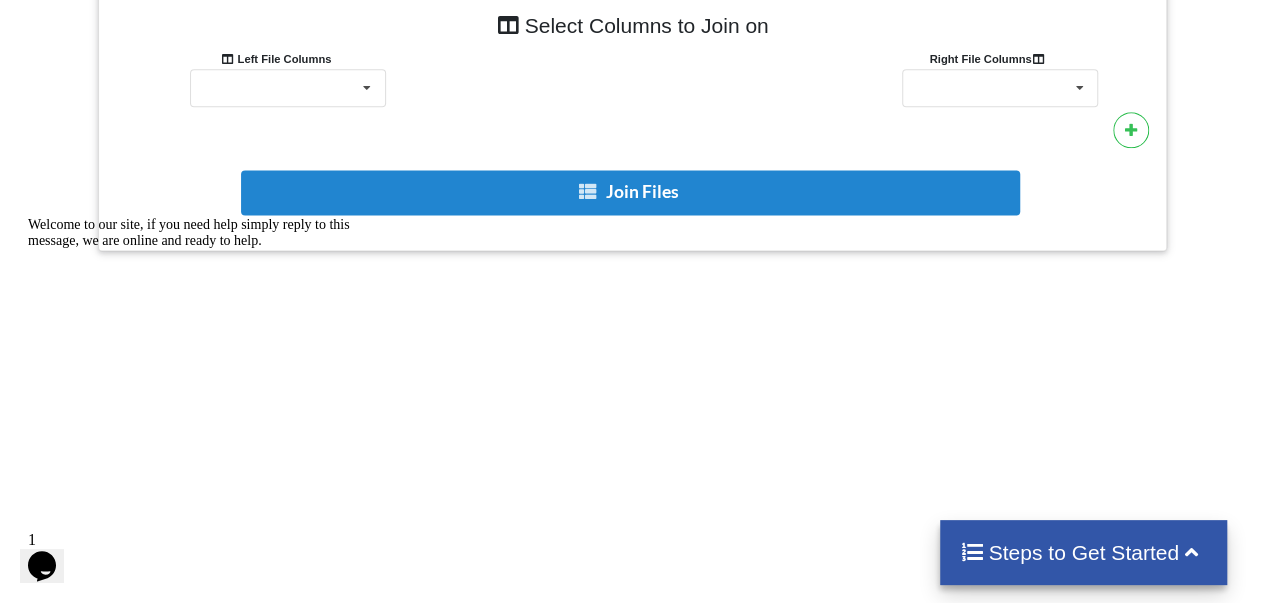 scroll, scrollTop: 1282, scrollLeft: 0, axis: vertical 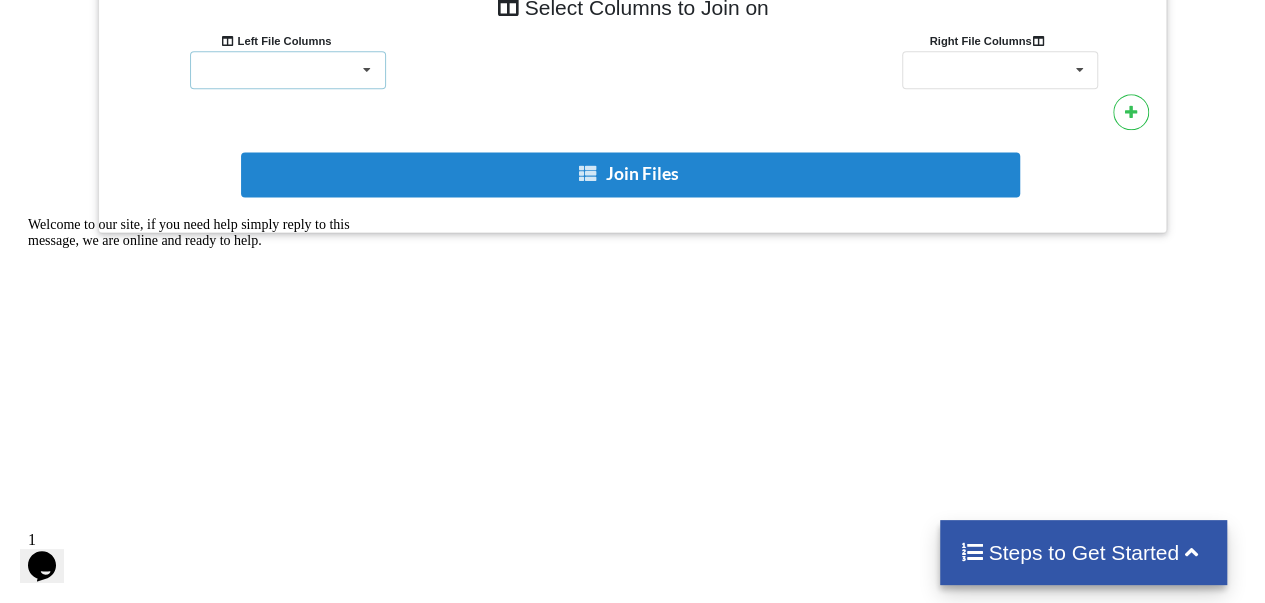 click on "Name Role Phone Number Email" at bounding box center [288, 70] 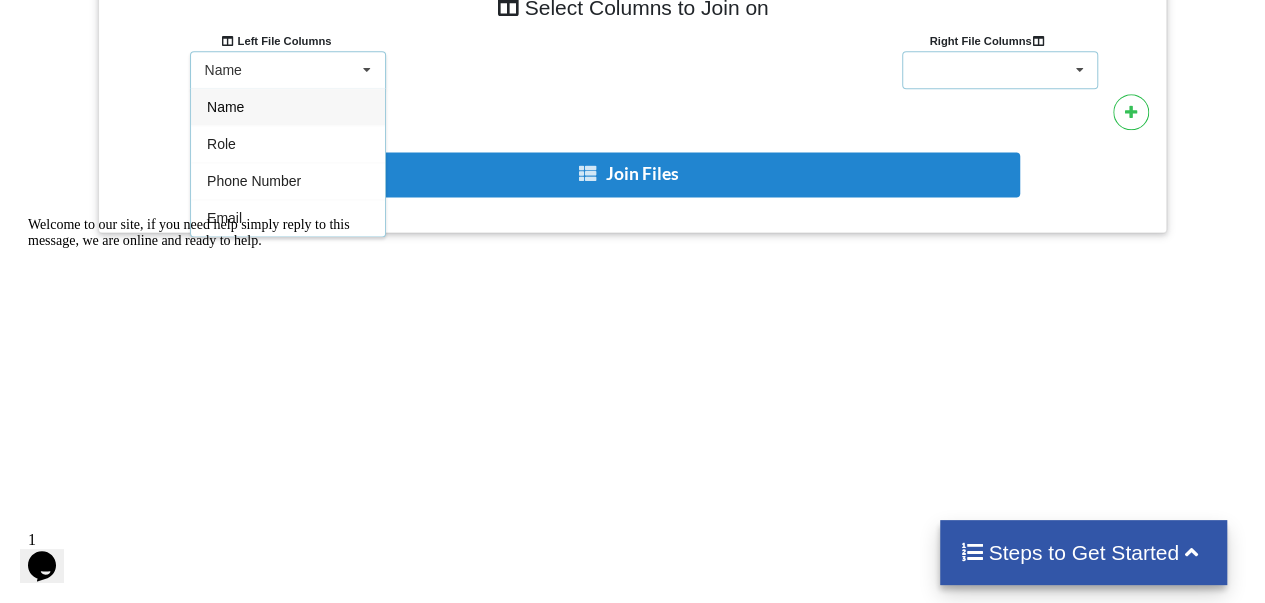 click on "Id Bio [PERSON_NAME] ImageUrl Email IsMale" at bounding box center [1000, 70] 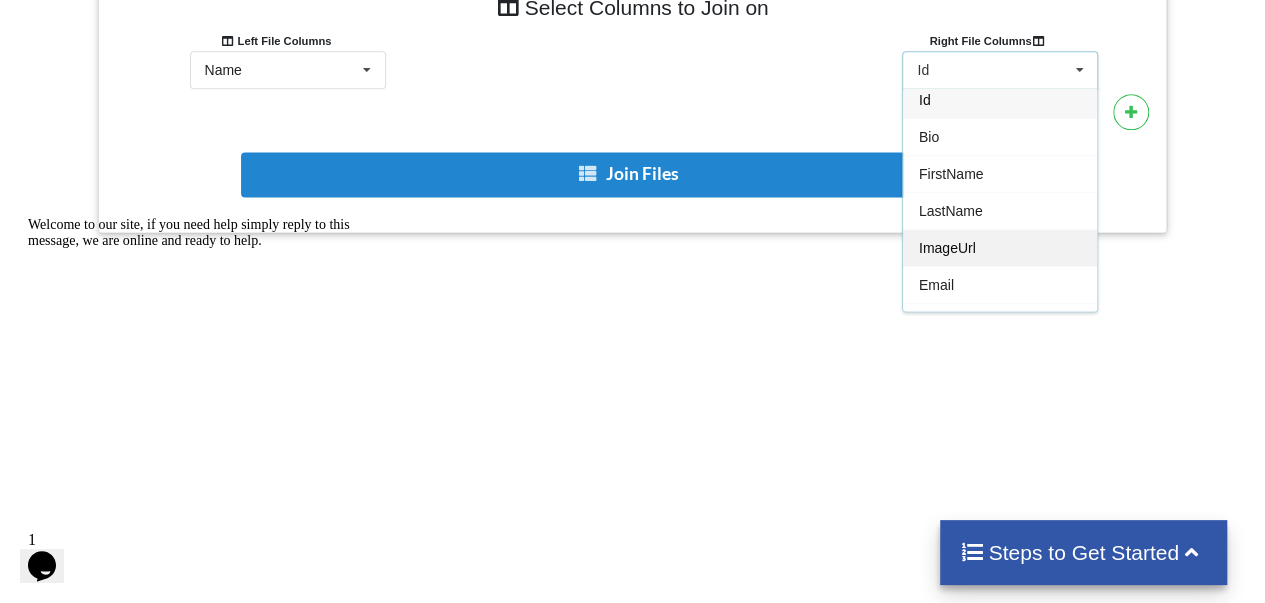 scroll, scrollTop: 0, scrollLeft: 0, axis: both 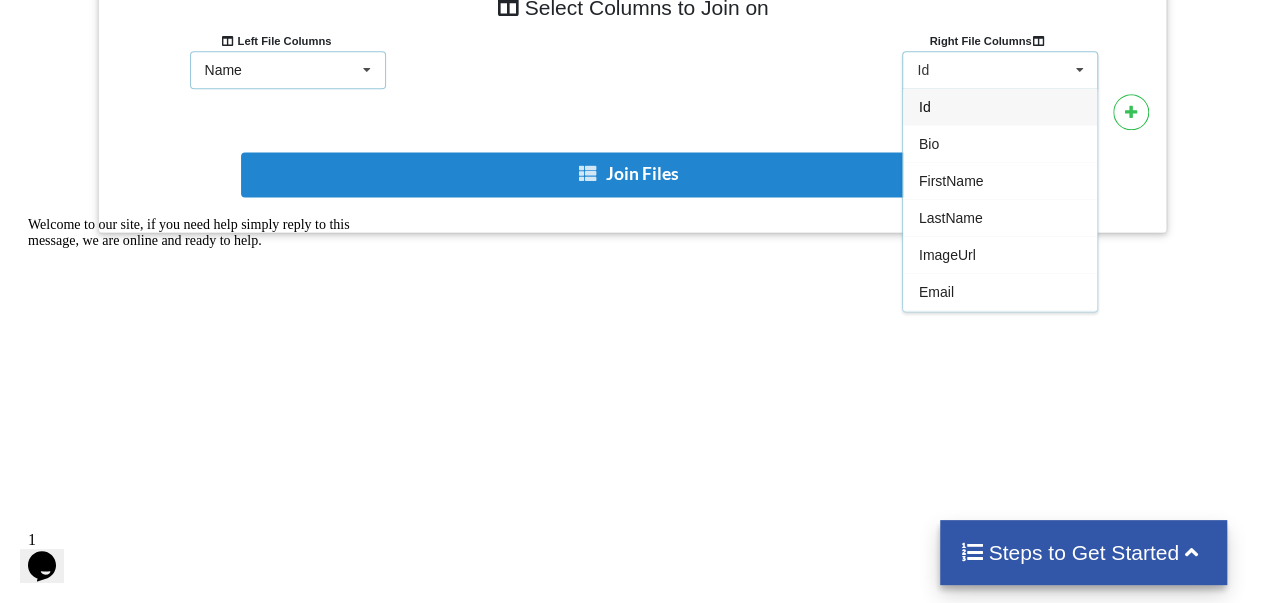 click at bounding box center (367, 70) 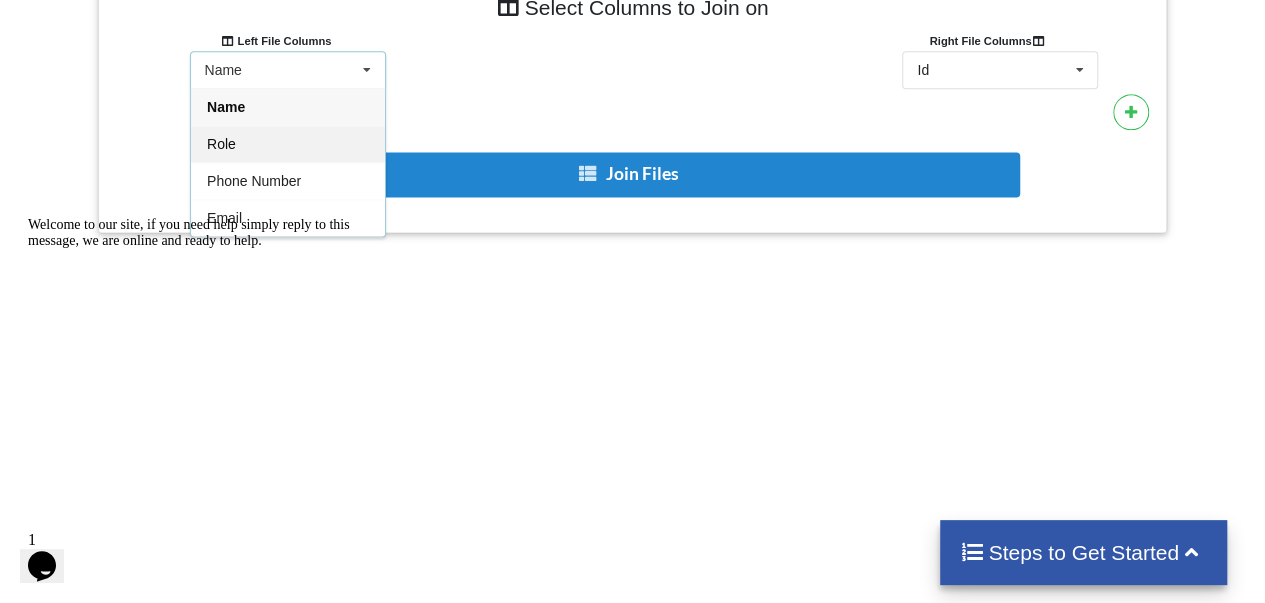 click on "Role" at bounding box center (288, 143) 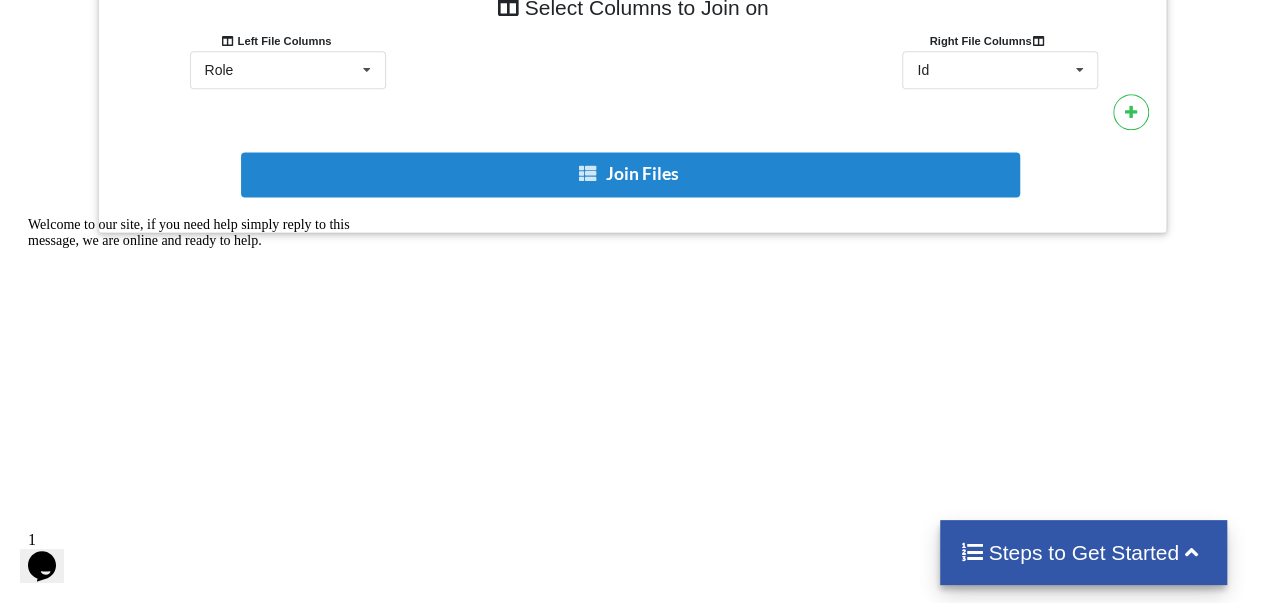 click on "Left File Columns" at bounding box center [276, 40] 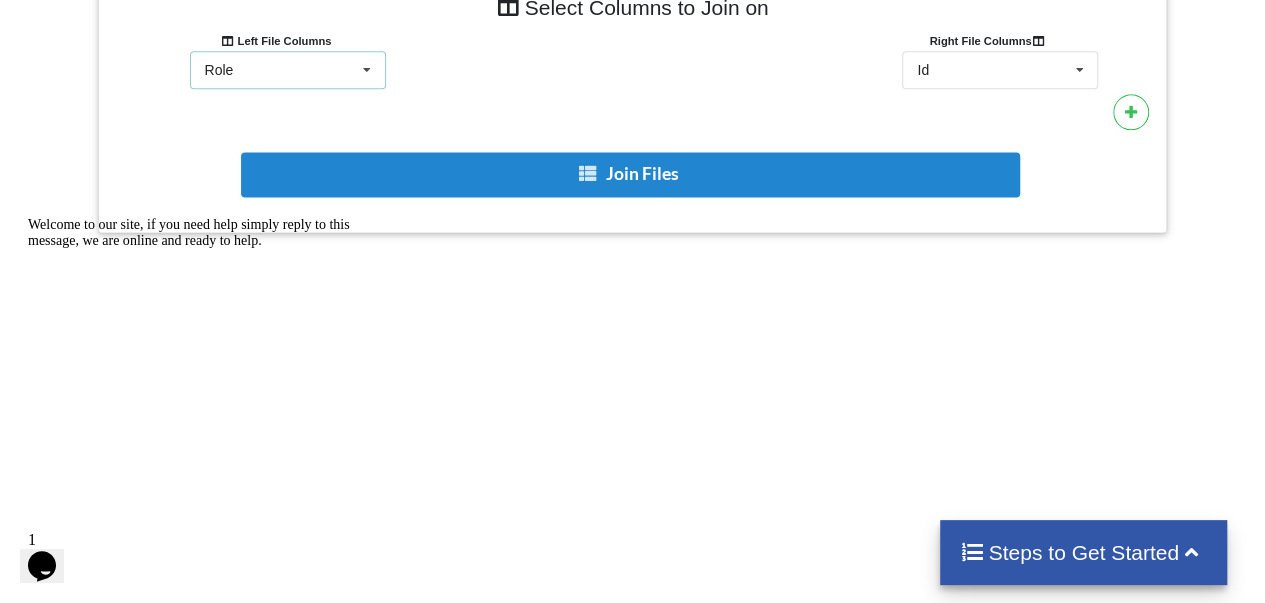 click on "Role Name Role Phone Number Email" at bounding box center [288, 70] 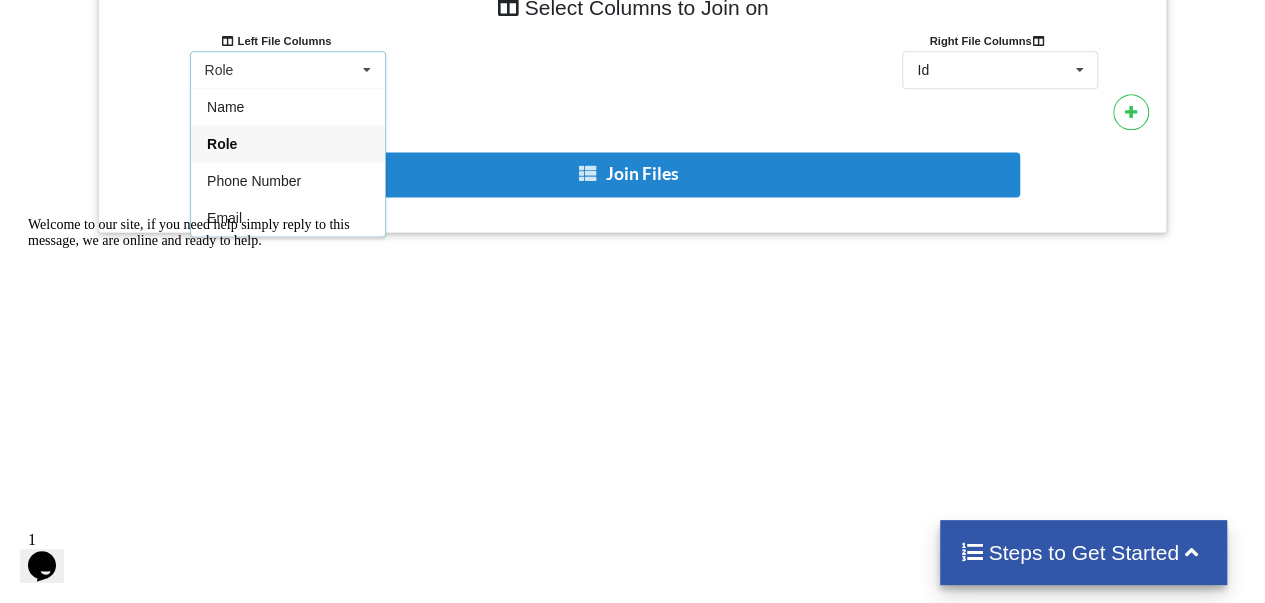 click at bounding box center (200, 361) 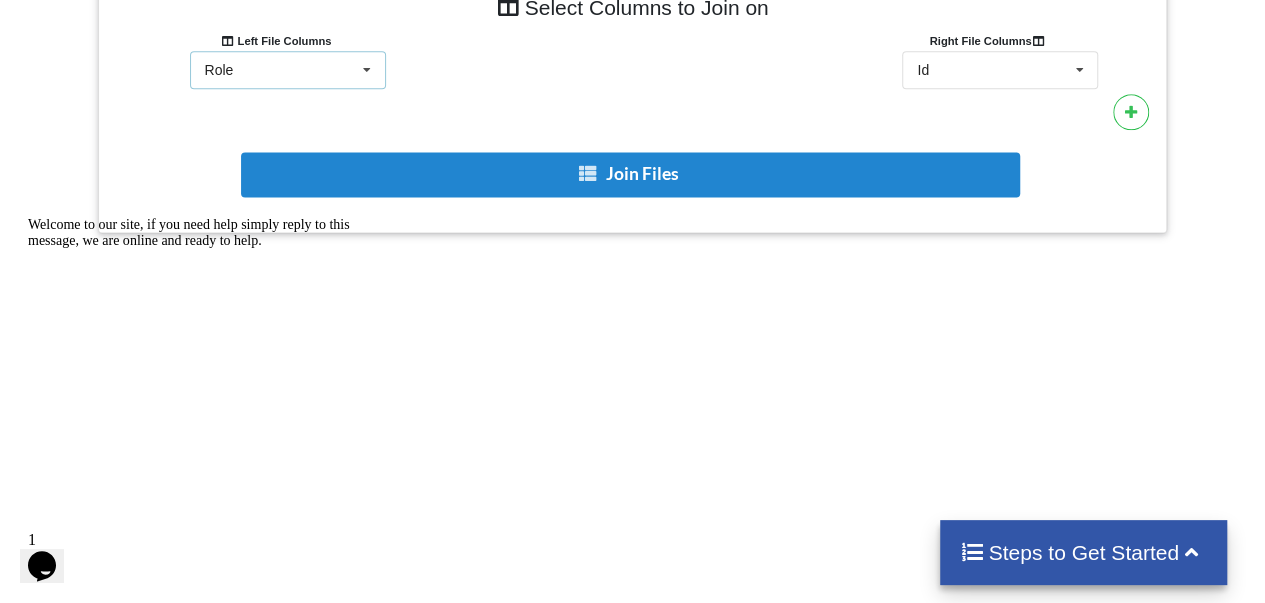 click on "Role Name Role Phone Number Email" at bounding box center (288, 70) 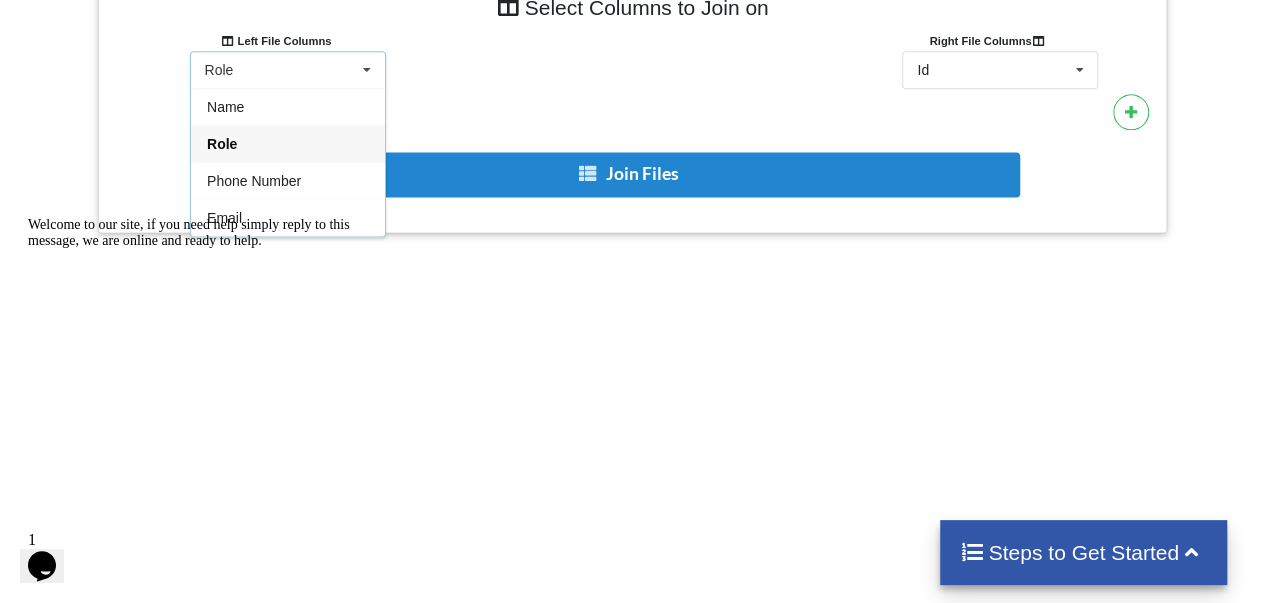 click on "Welcome to our site, if you need help simply reply to this message, we are online and ready to help." at bounding box center [208, 233] 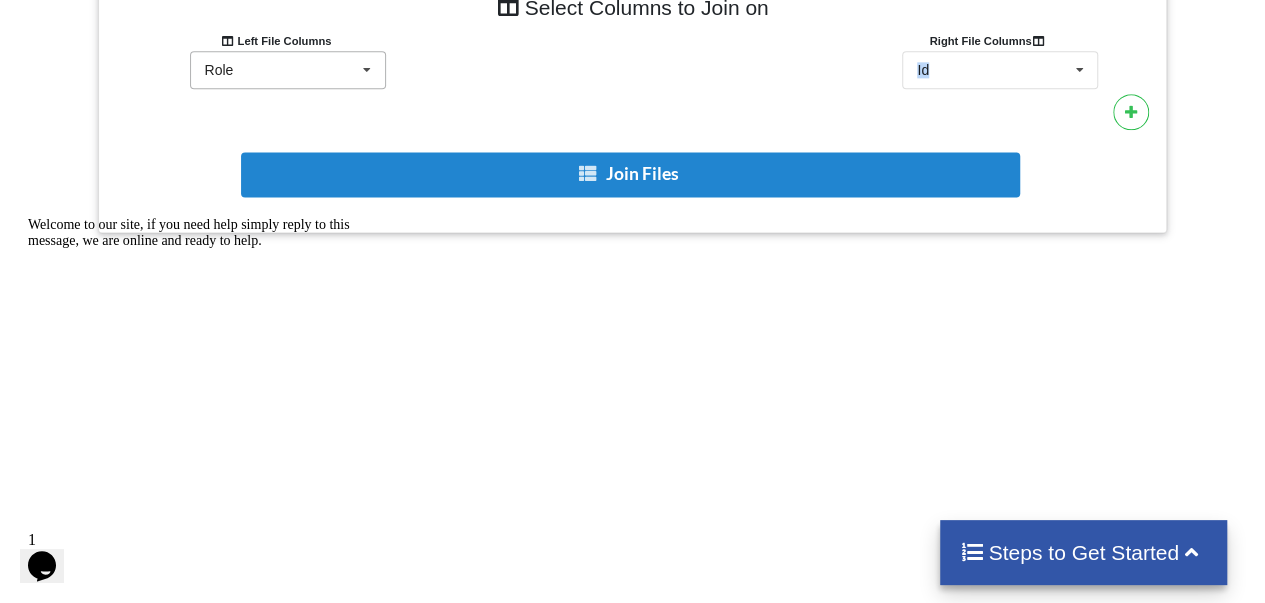 drag, startPoint x: 262, startPoint y: 91, endPoint x: 256, endPoint y: 67, distance: 24.738634 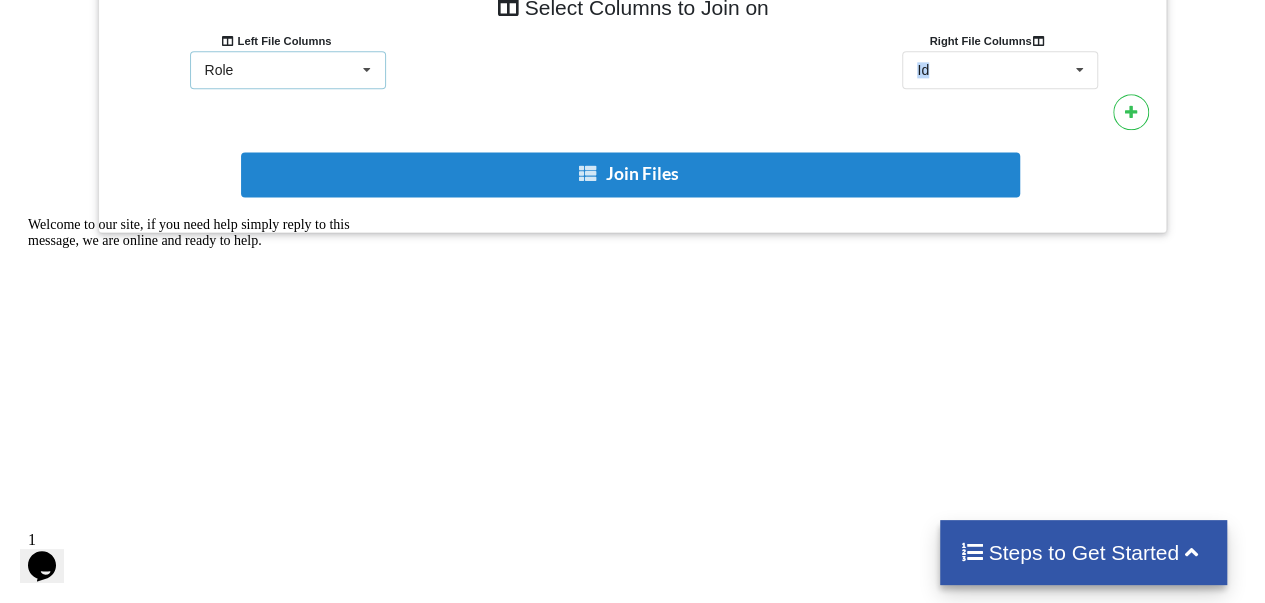 click on "Role Name Role Phone Number Email" at bounding box center [288, 70] 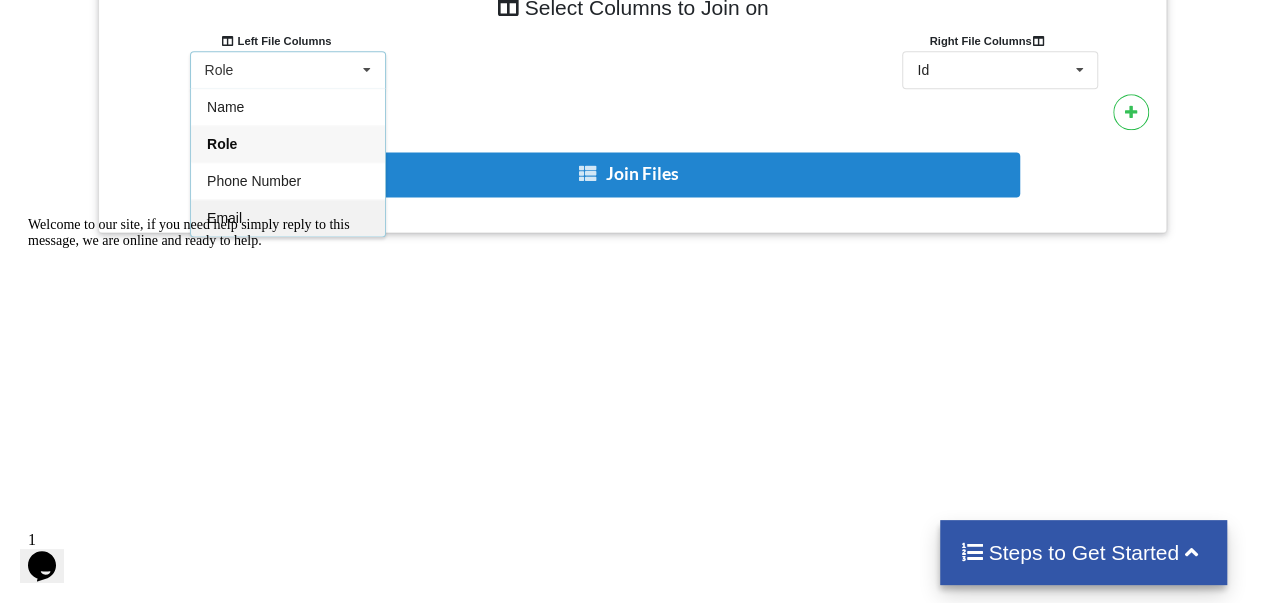 click on "Email" at bounding box center [288, 217] 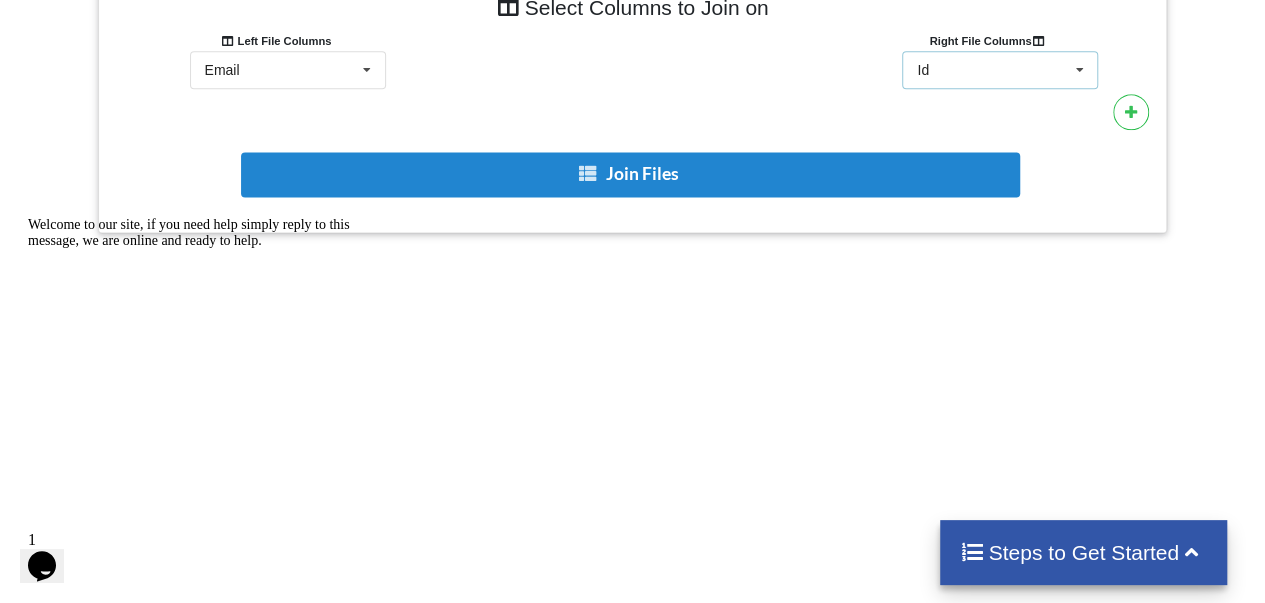 click on "Id Id Bio [PERSON_NAME] ImageUrl Email IsMale" at bounding box center (1000, 70) 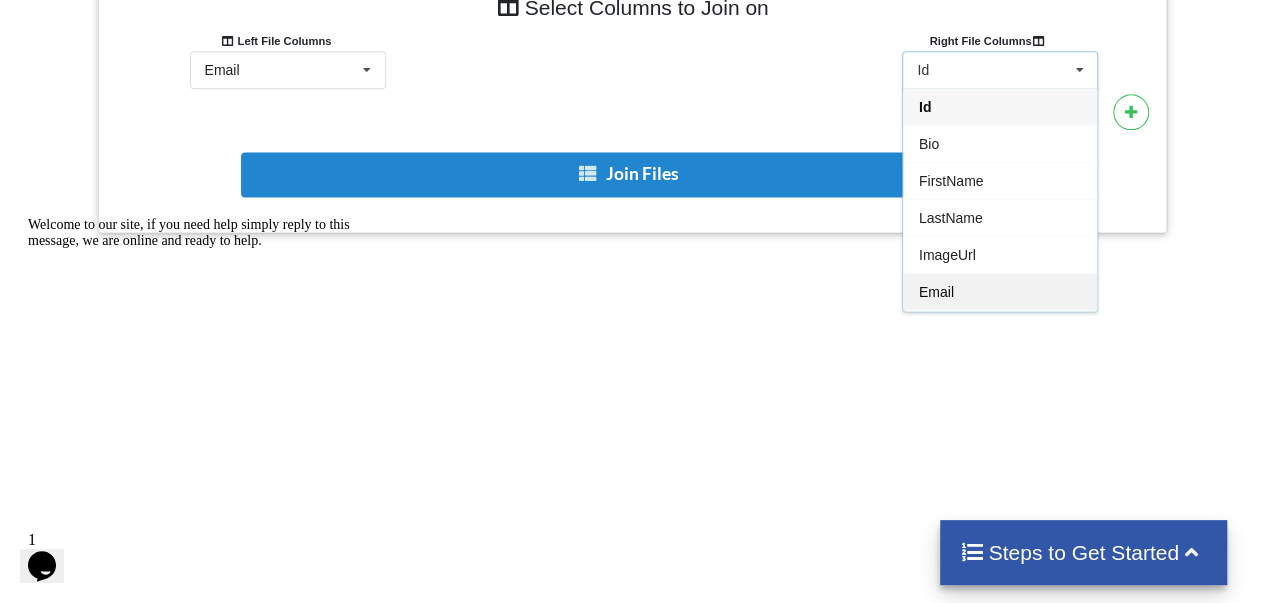 click on "Email" at bounding box center [1000, 291] 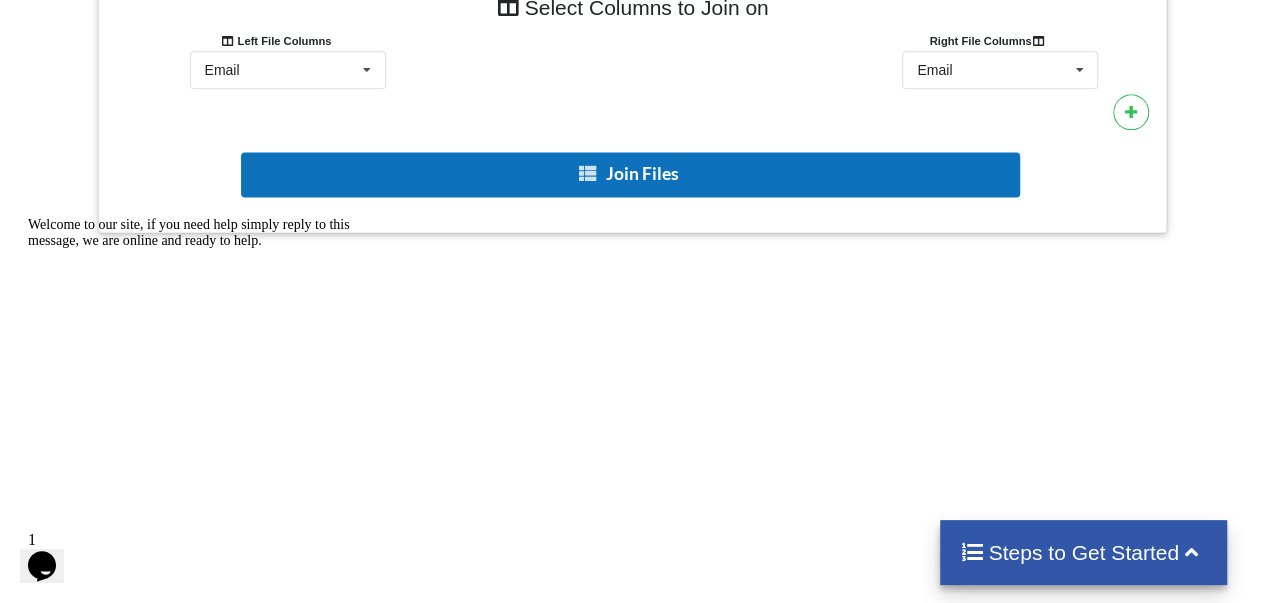 click on "Join Files" at bounding box center (630, 174) 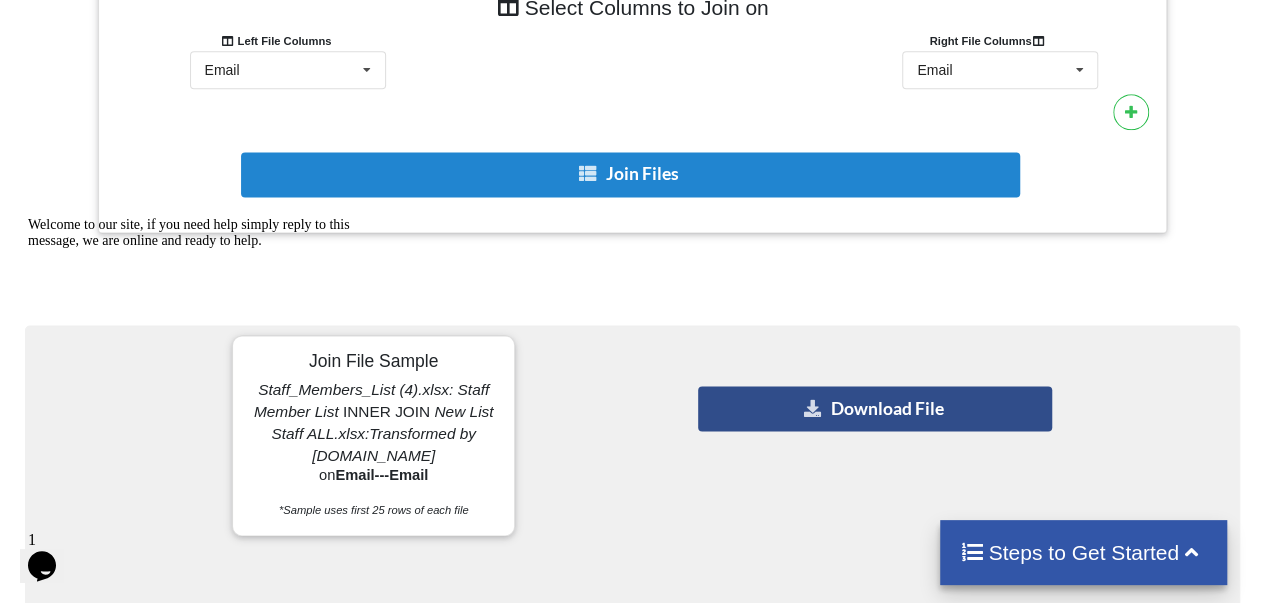 click on "Download File" at bounding box center [875, 408] 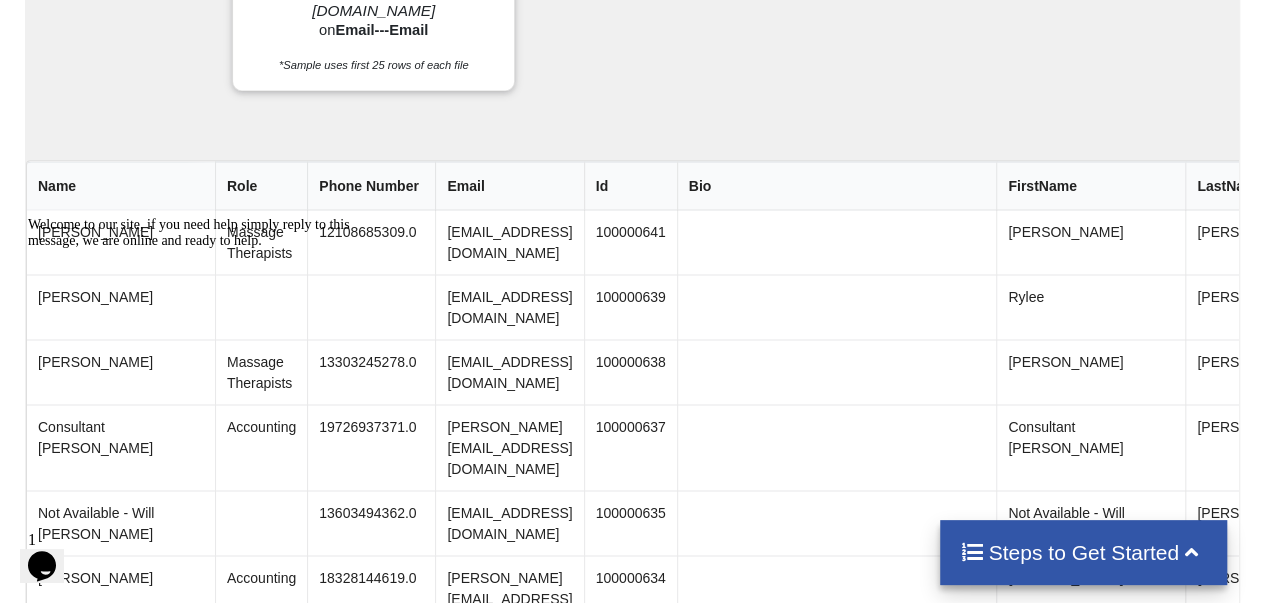 scroll, scrollTop: 1740, scrollLeft: 0, axis: vertical 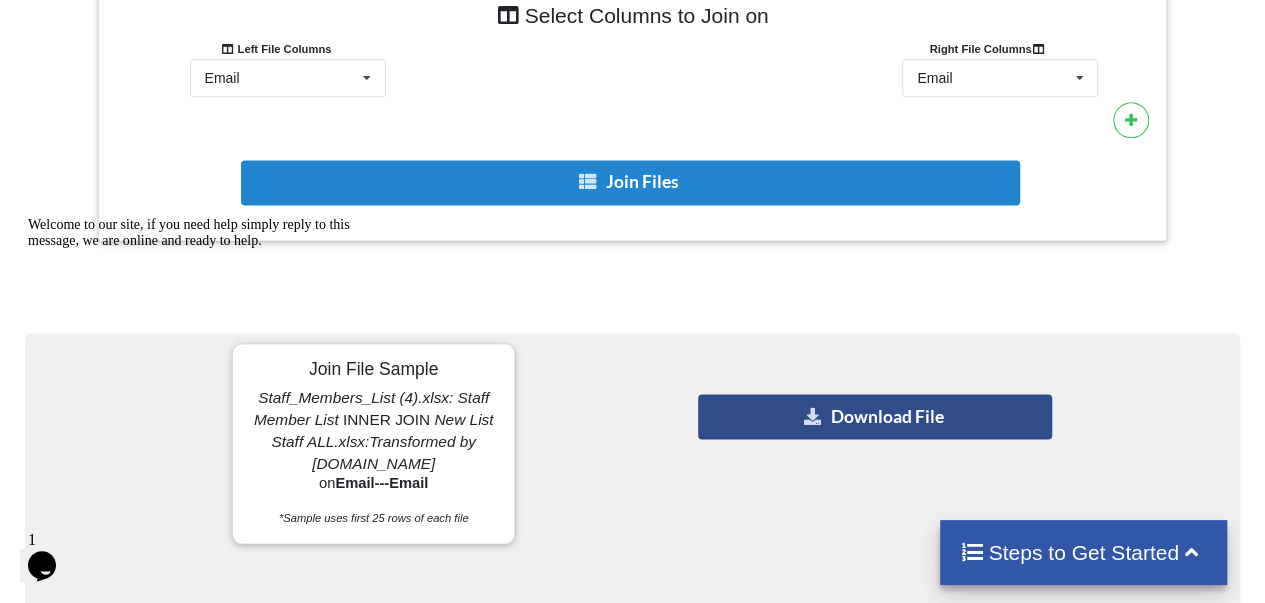 click at bounding box center (812, 415) 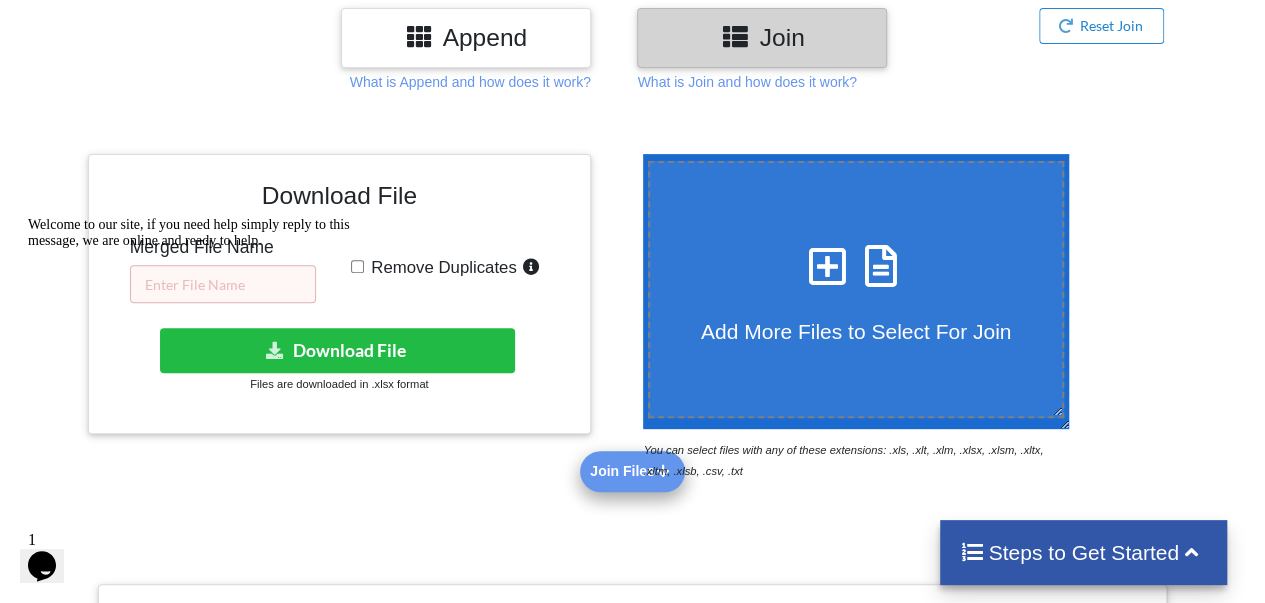 scroll, scrollTop: 250, scrollLeft: 0, axis: vertical 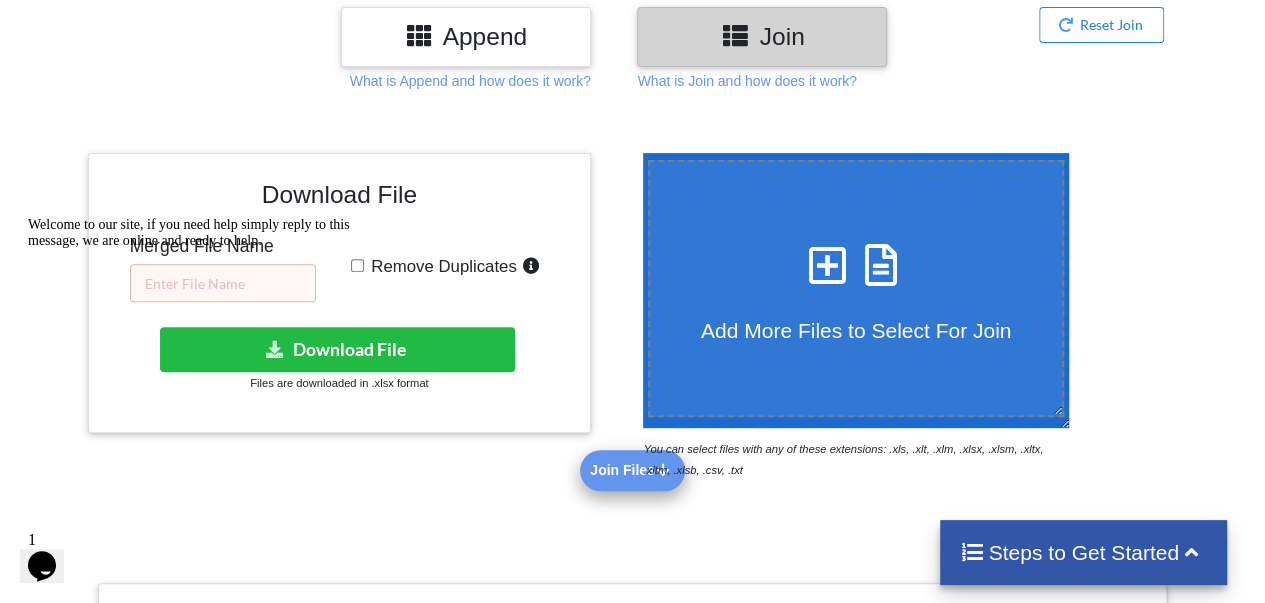 click on "Welcome to our site, if you need help simply reply to this message, we are online and ready to help." at bounding box center (208, 233) 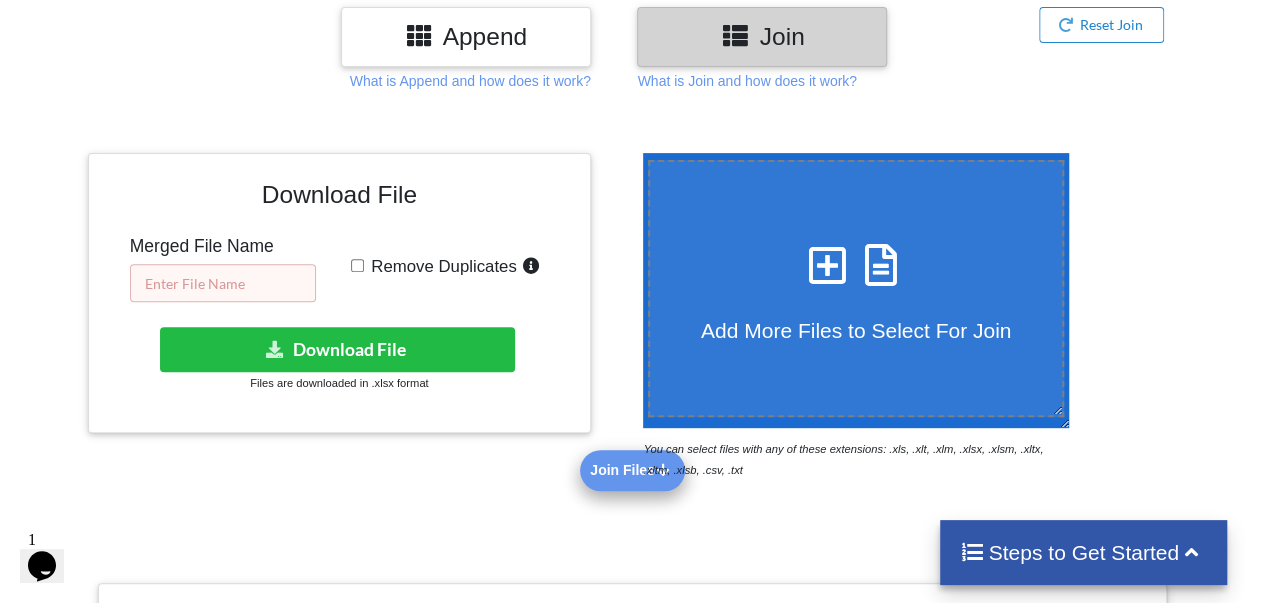 click at bounding box center (223, 283) 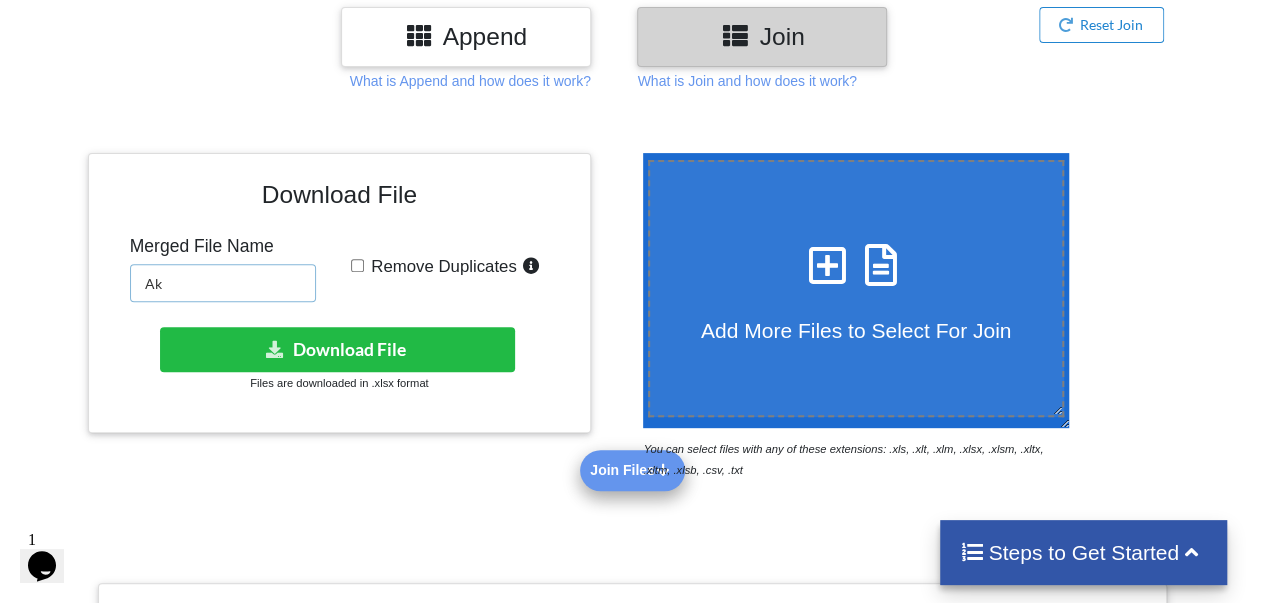 type on "A" 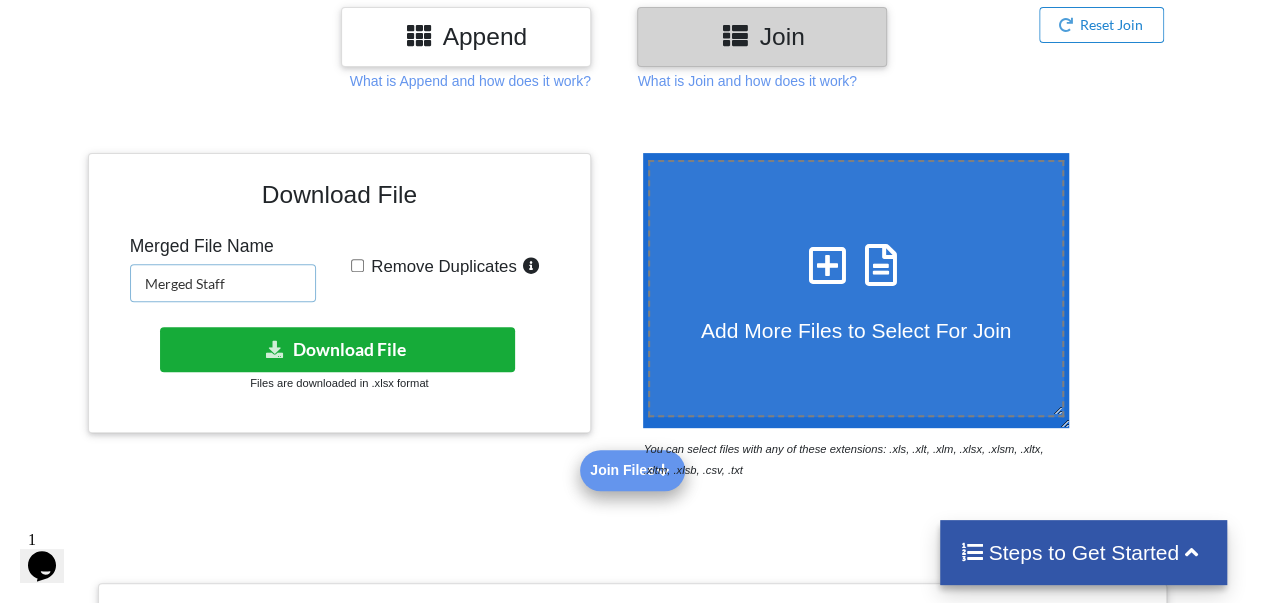 type on "Merged Staff" 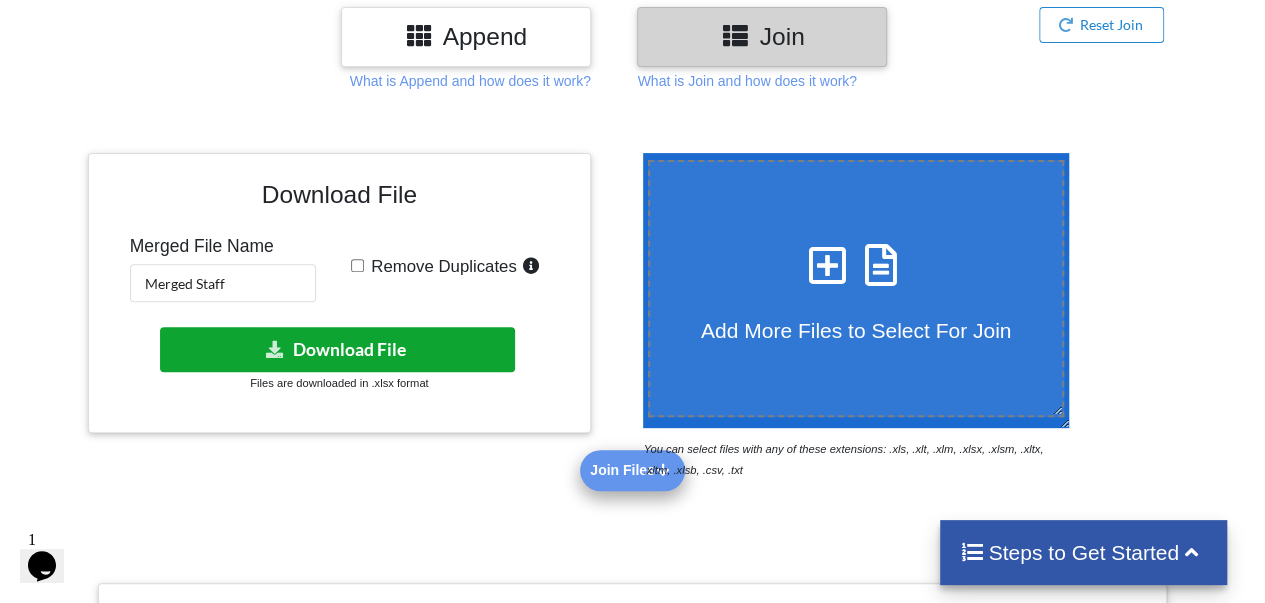 click on "Download File" at bounding box center [337, 349] 